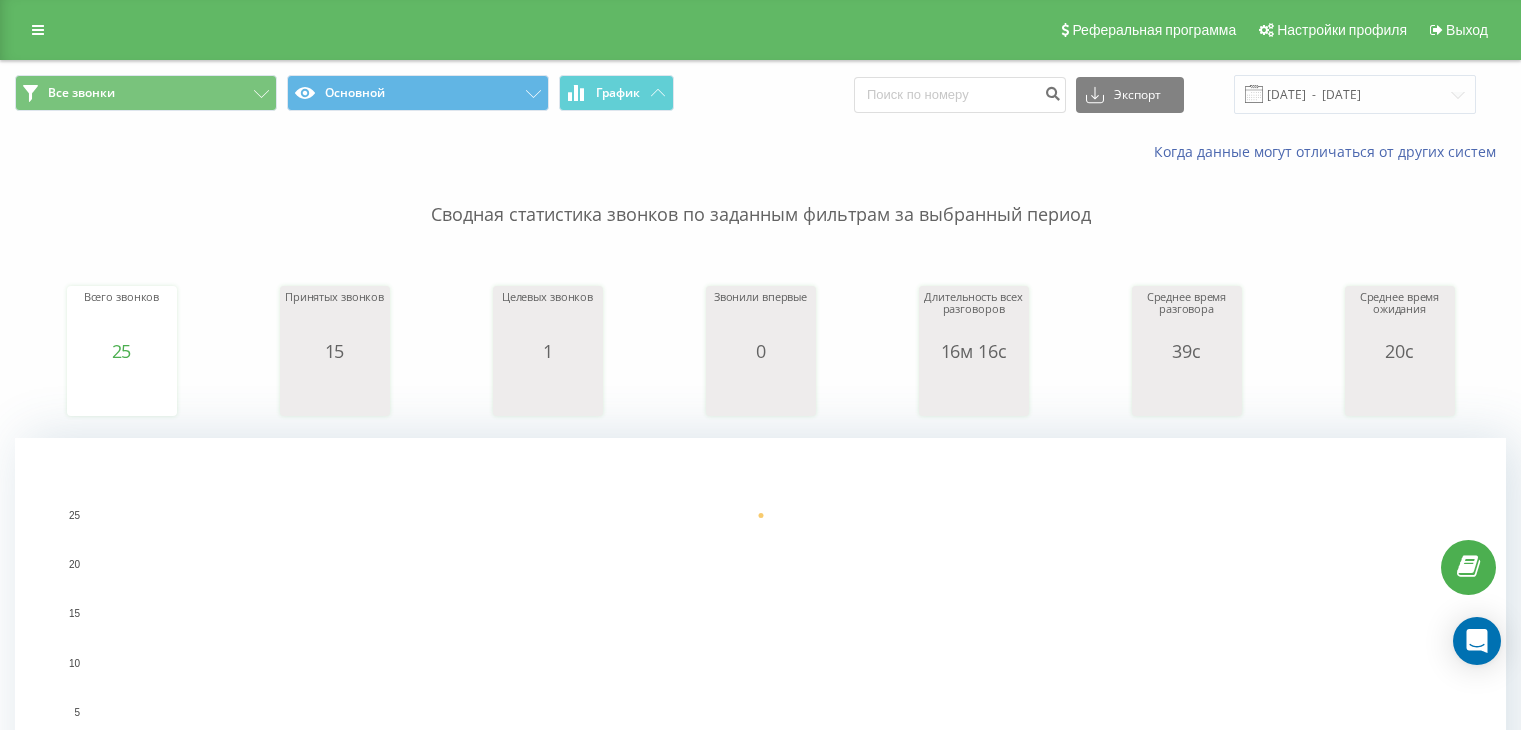 scroll, scrollTop: 0, scrollLeft: 0, axis: both 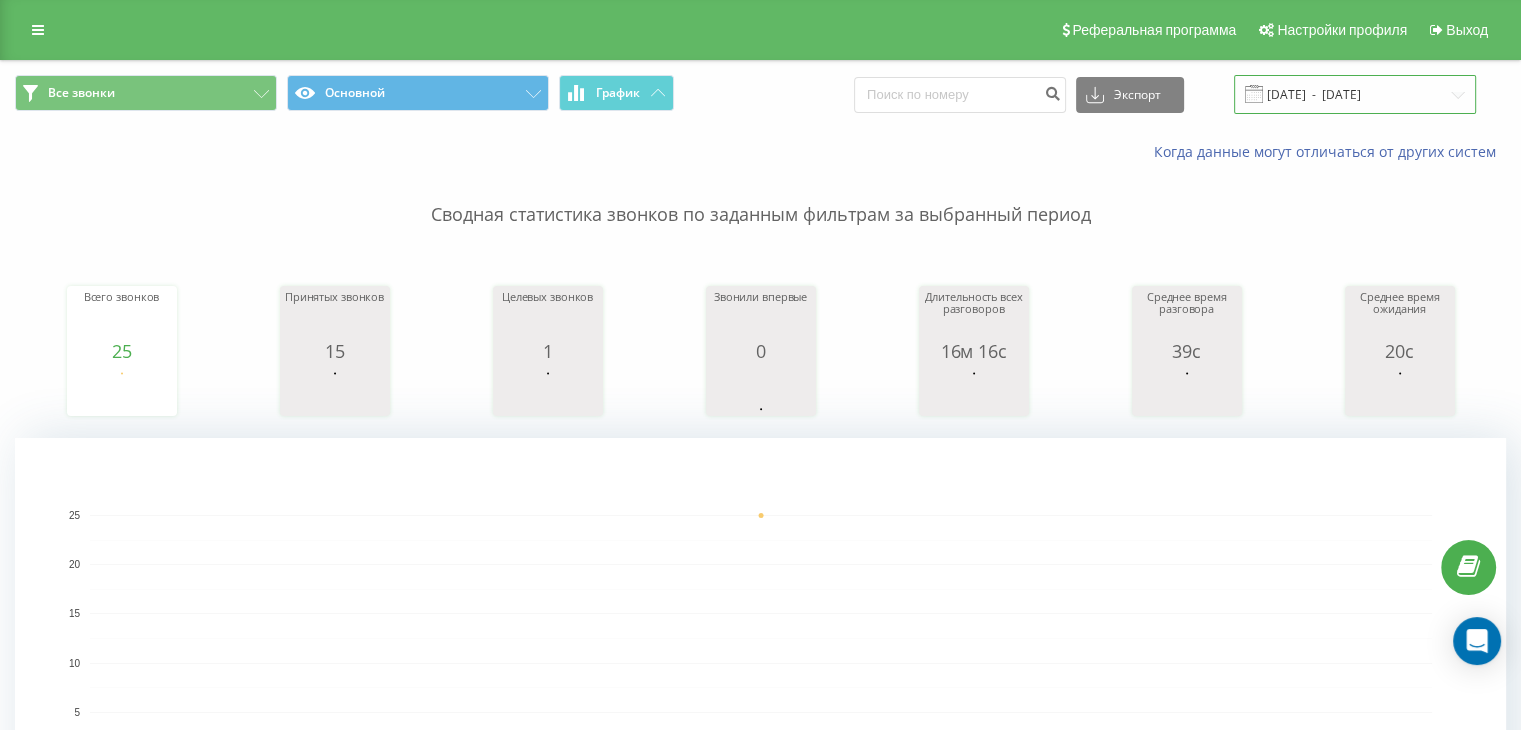 click on "[DATE]  -  [DATE]" at bounding box center (1355, 94) 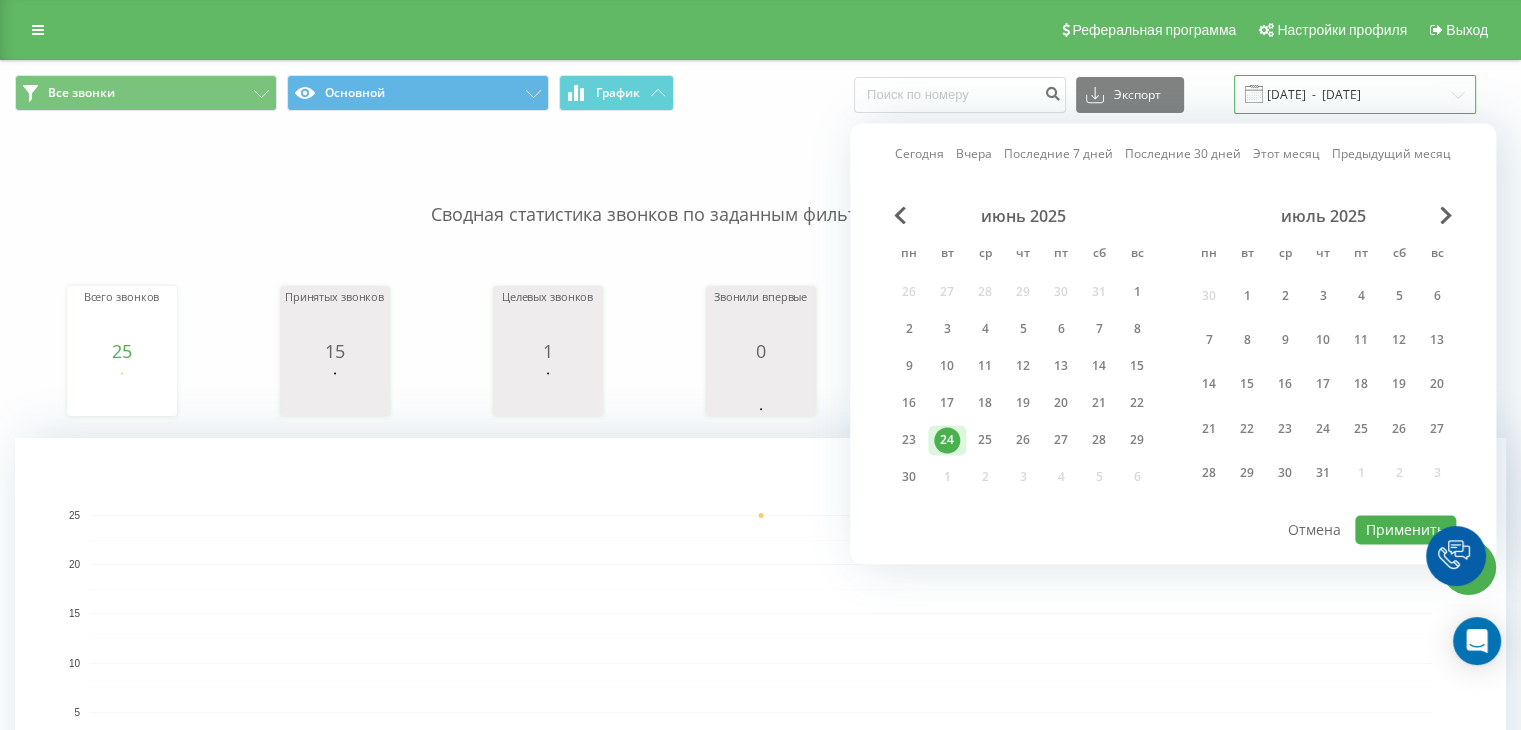 scroll, scrollTop: 0, scrollLeft: 0, axis: both 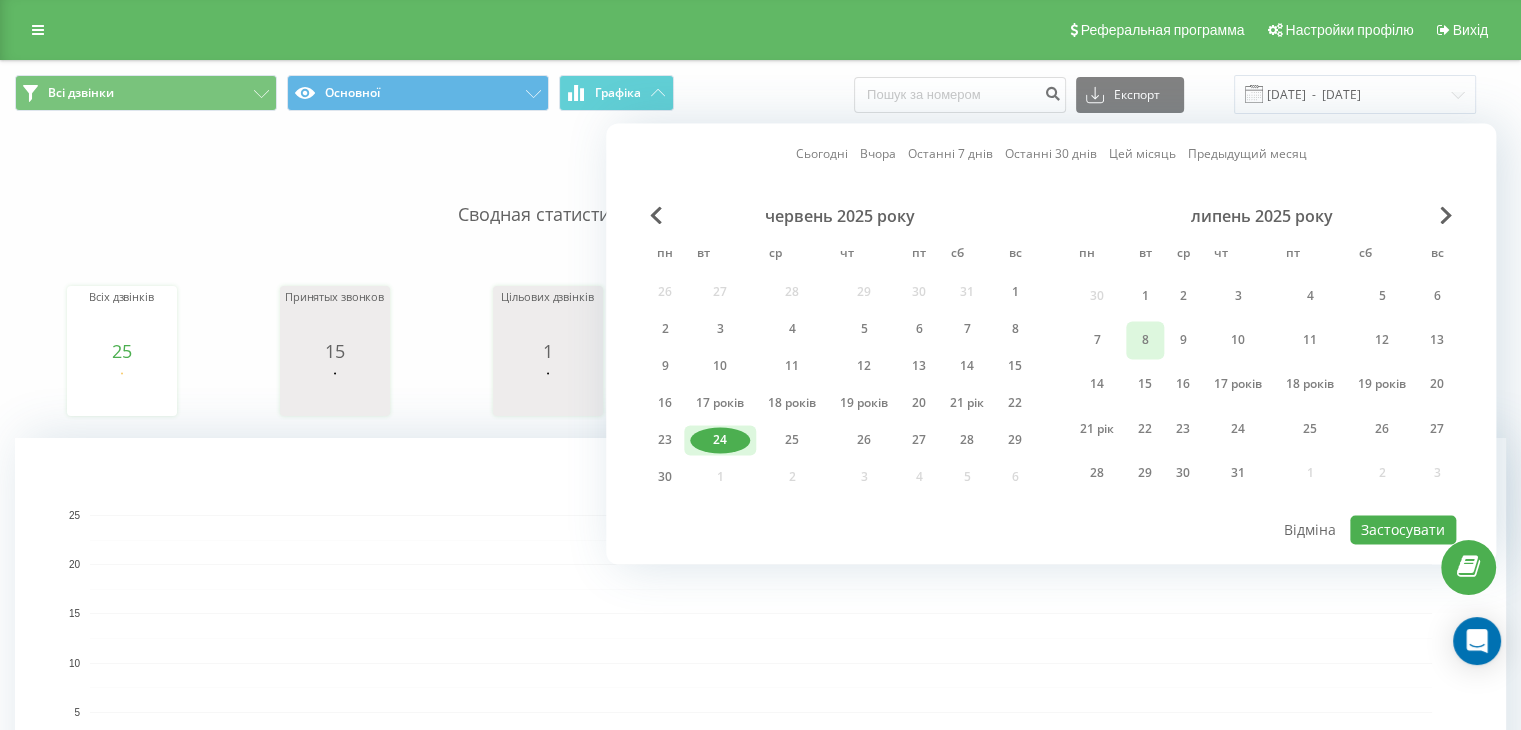 click on "8" at bounding box center [1145, 339] 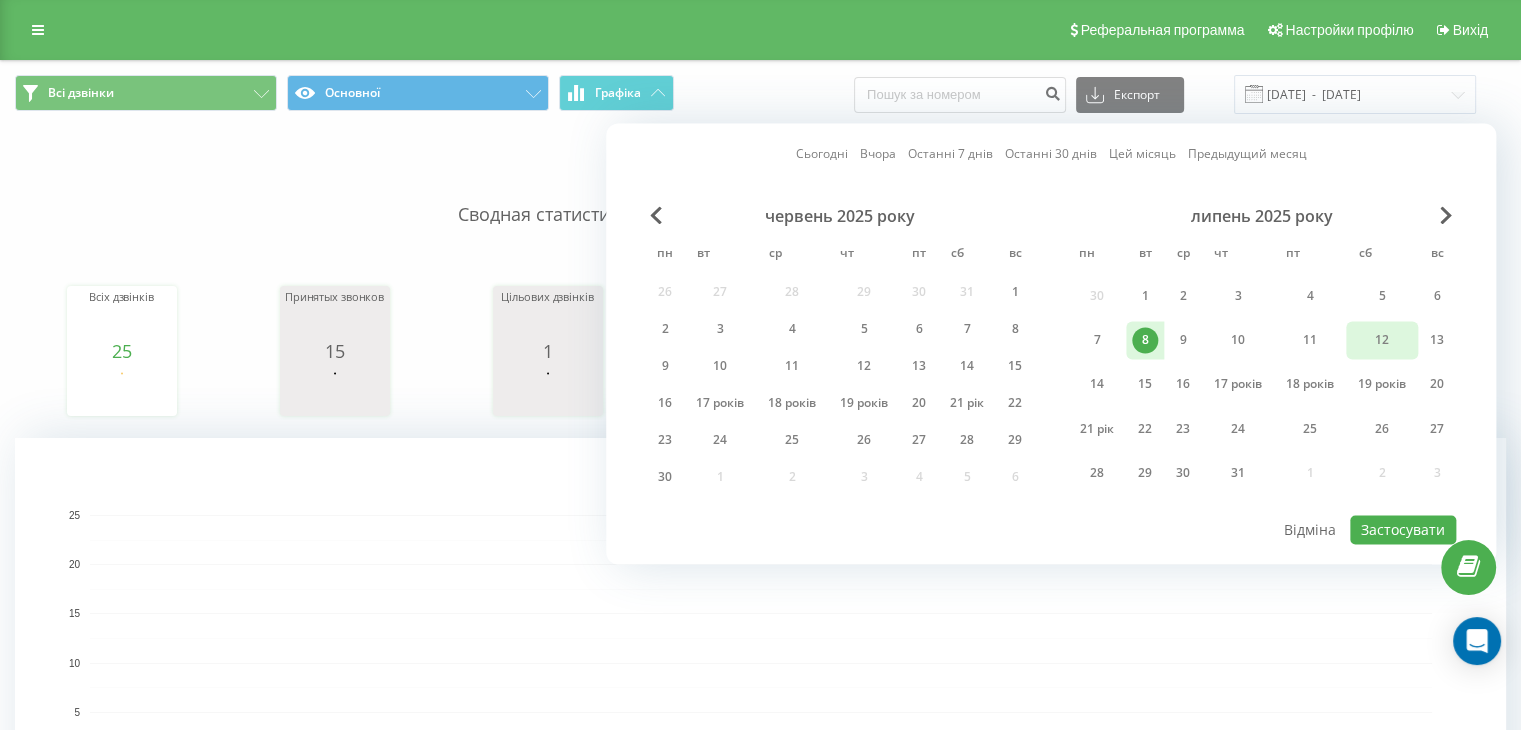 click on "12" at bounding box center (1382, 340) 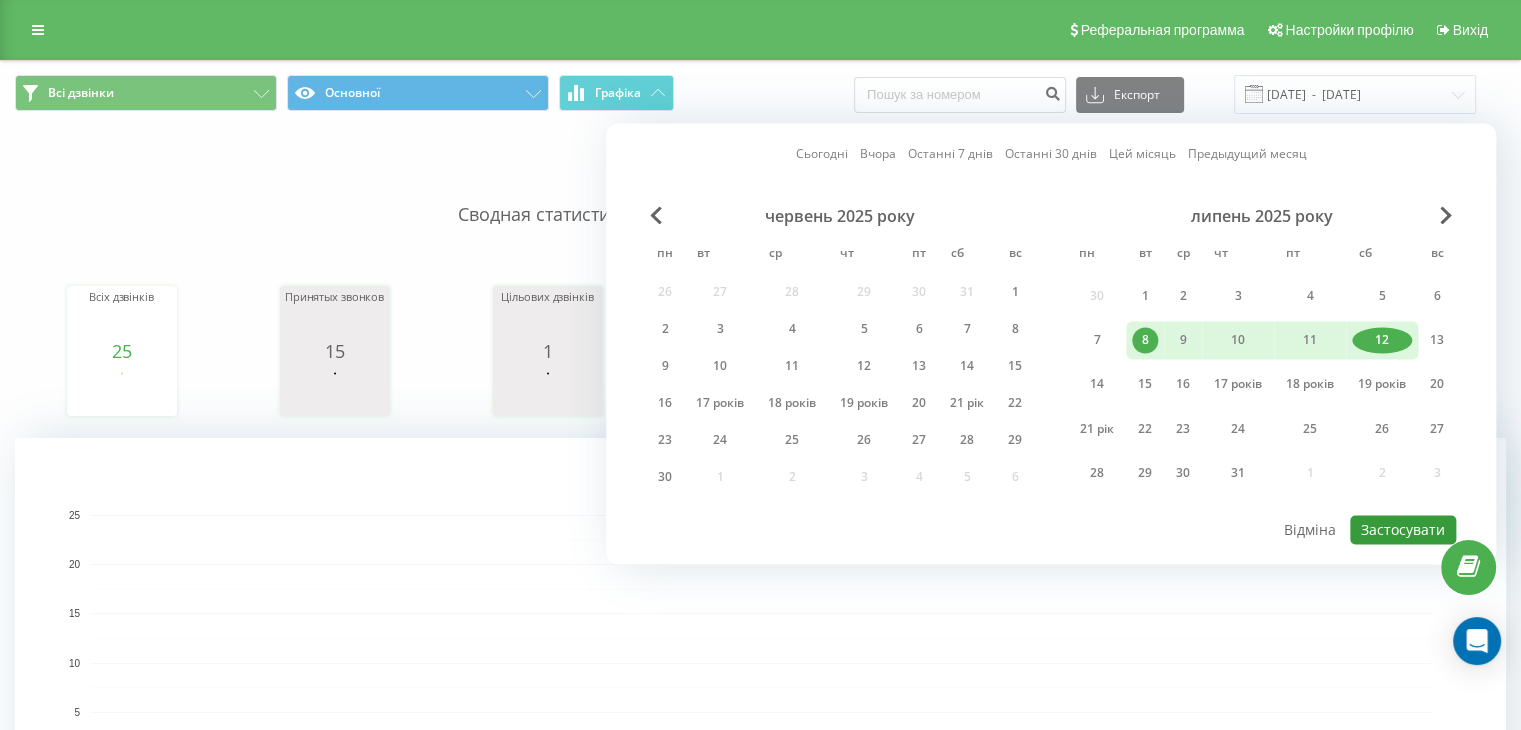 click on "Застосувати" at bounding box center (1403, 529) 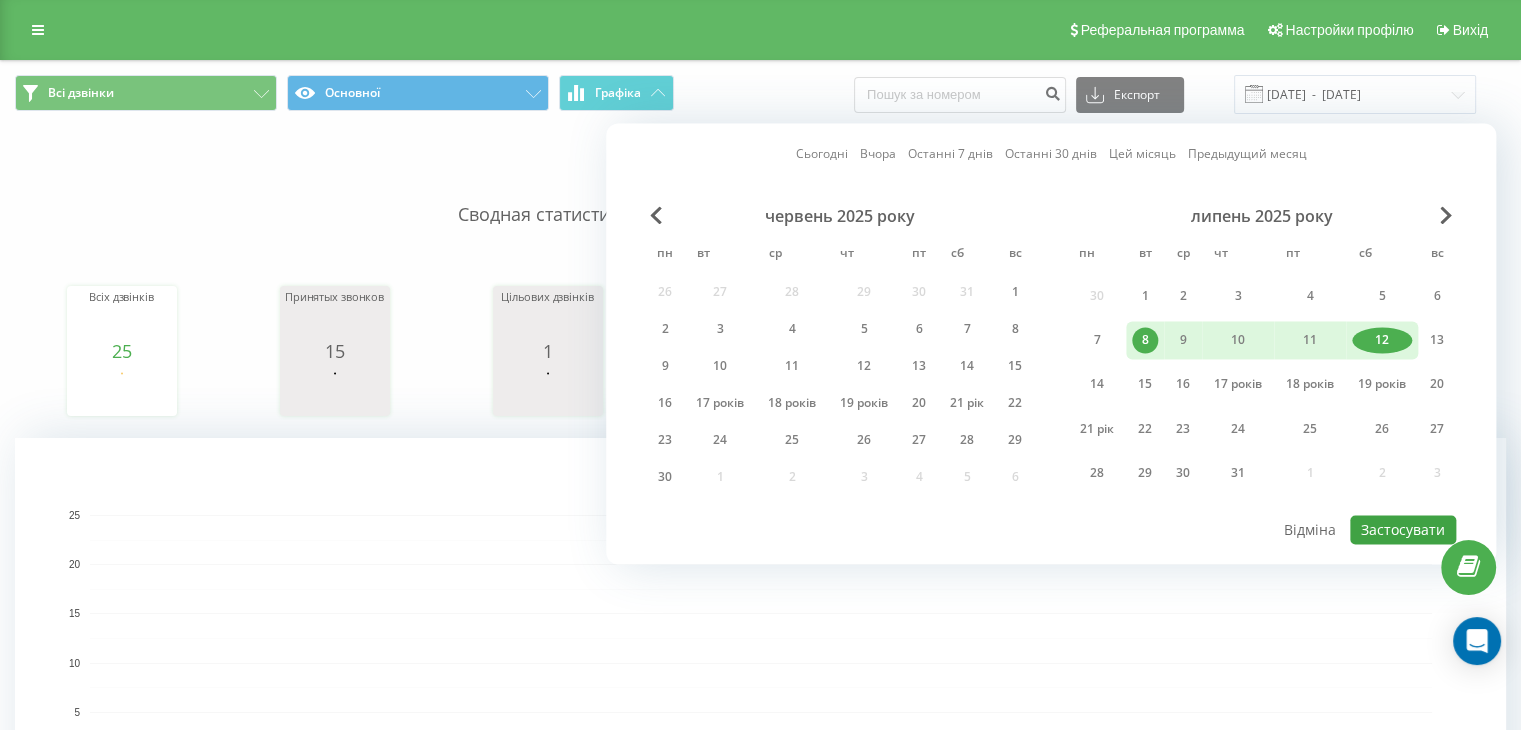 type on "08.07.2025  -  12.07.2025" 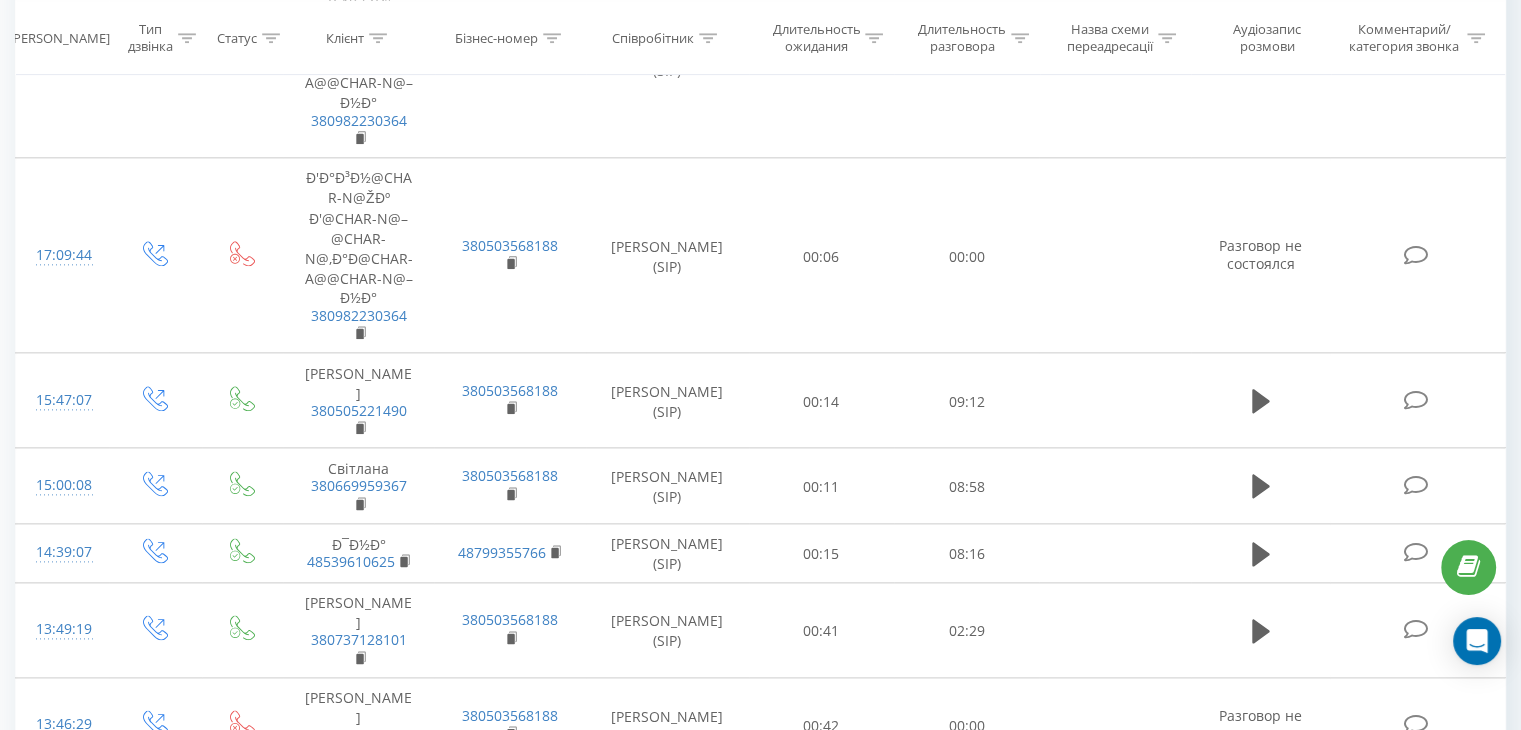 scroll, scrollTop: 2873, scrollLeft: 0, axis: vertical 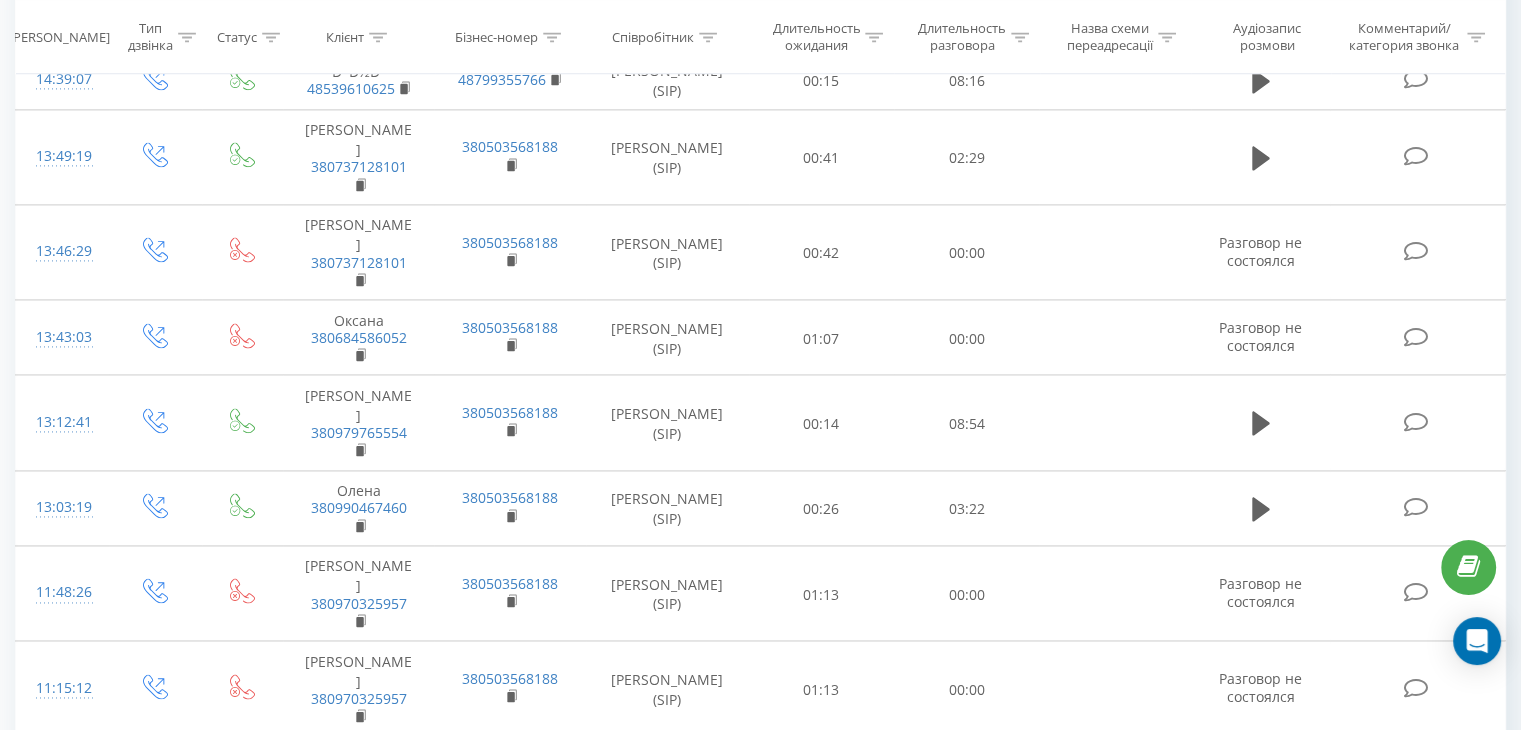 click at bounding box center (183, 876) 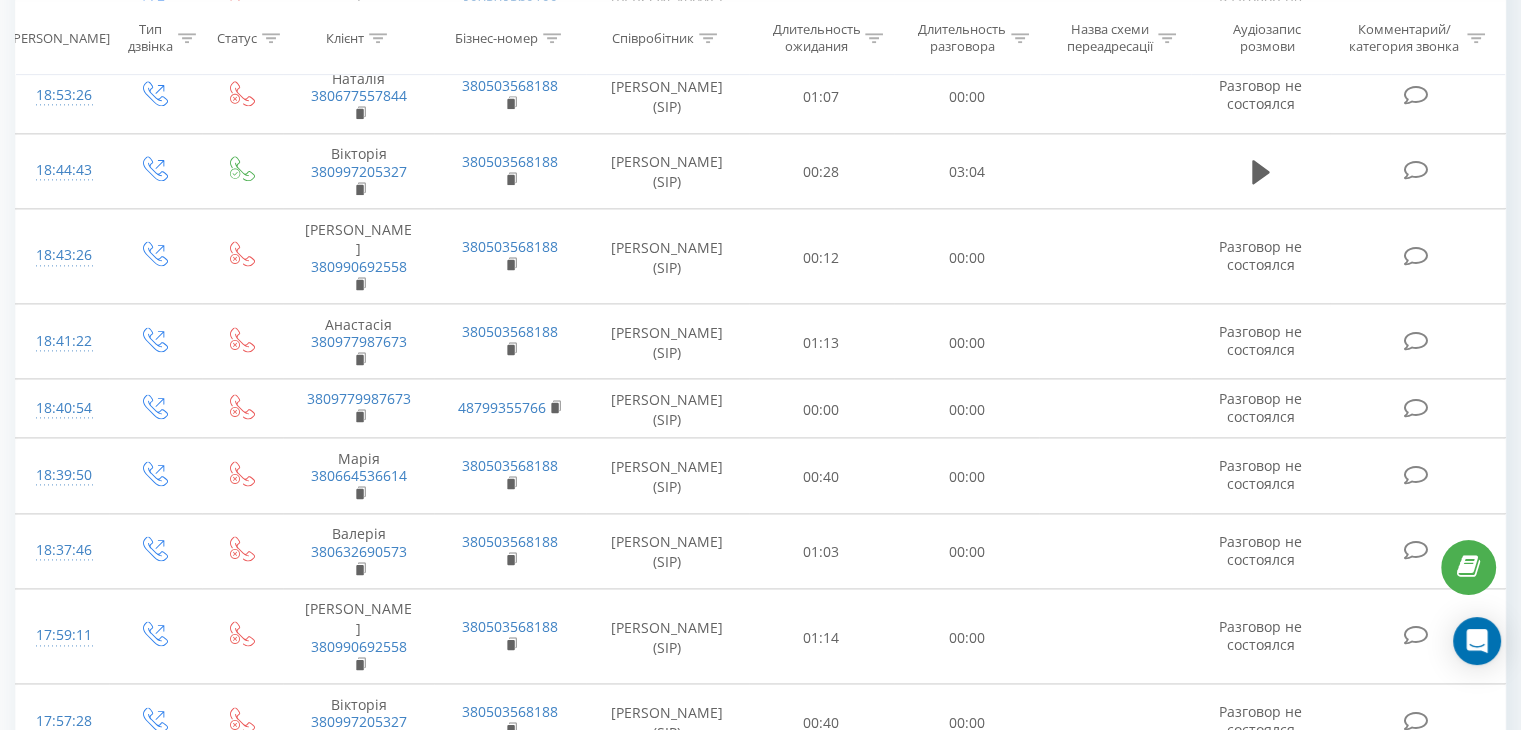 scroll, scrollTop: 10589, scrollLeft: 0, axis: vertical 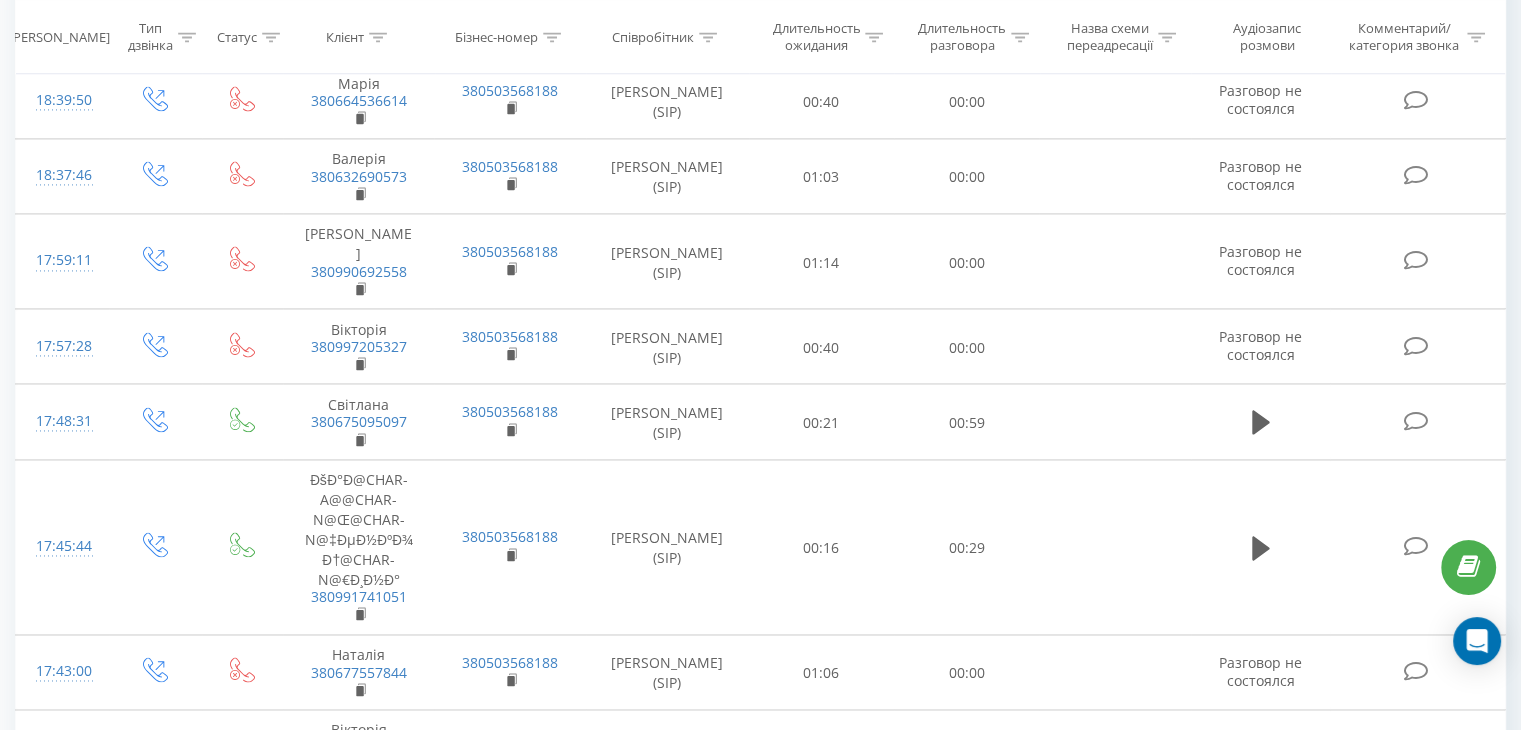 click on "2" at bounding box center (1359, 1001) 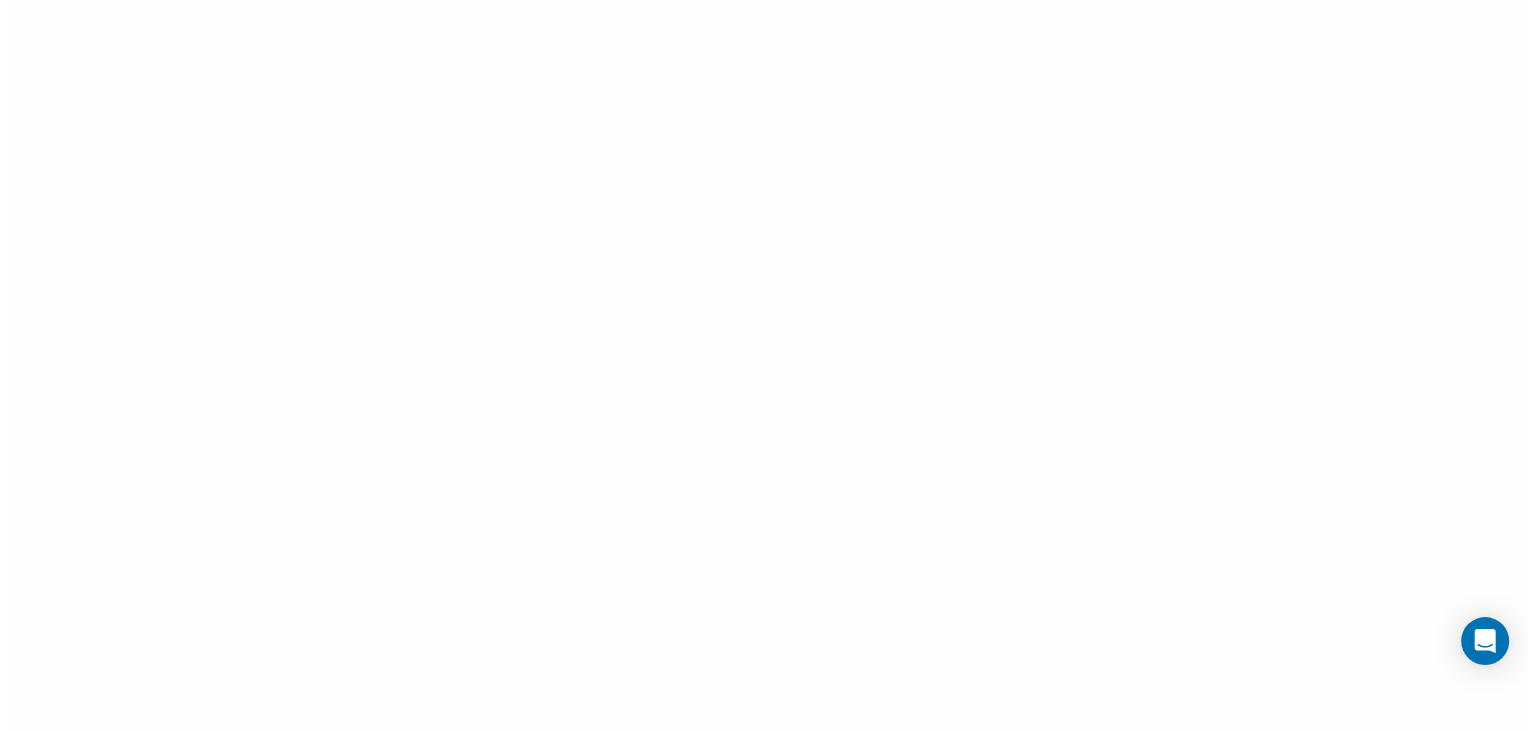 scroll, scrollTop: 0, scrollLeft: 0, axis: both 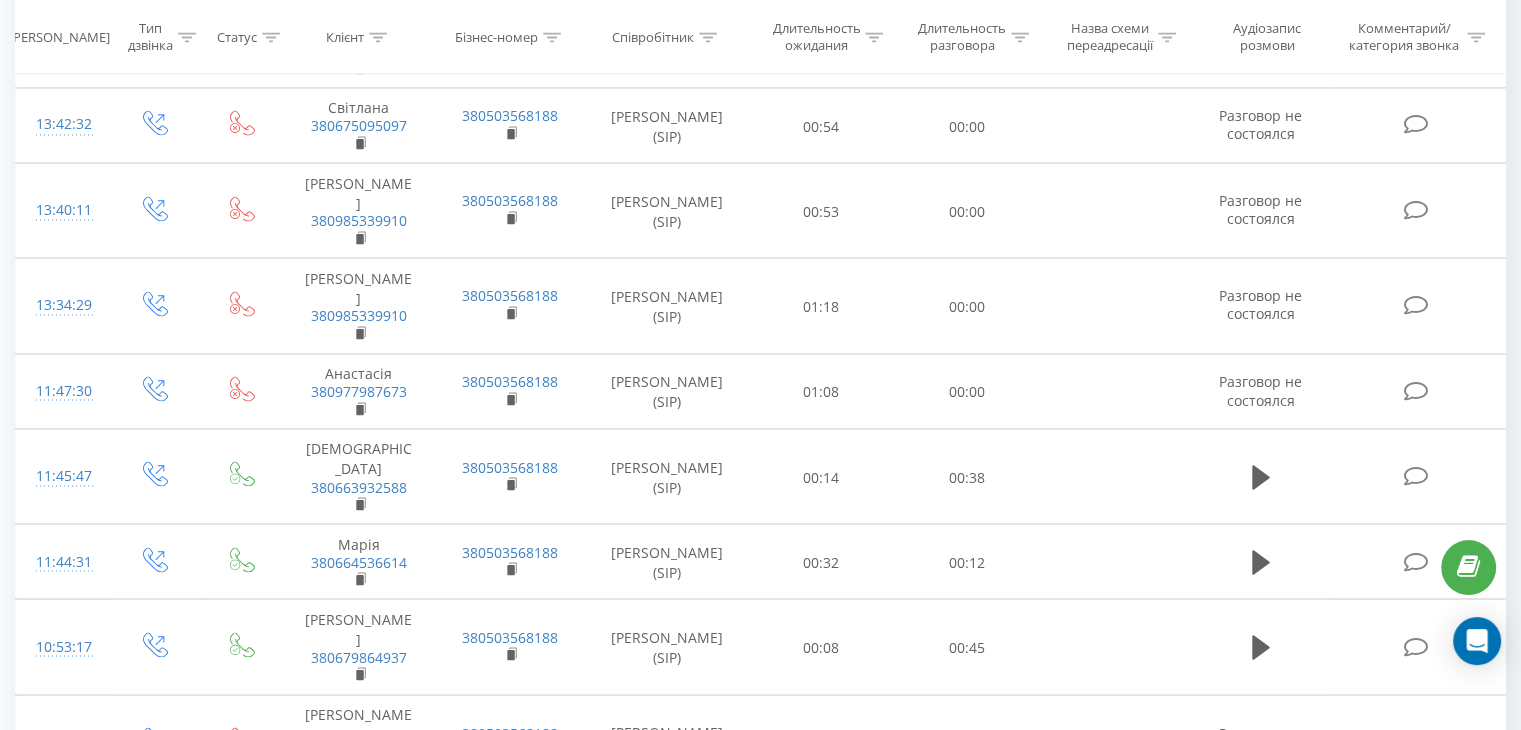click on "2" at bounding box center (1359, 910) 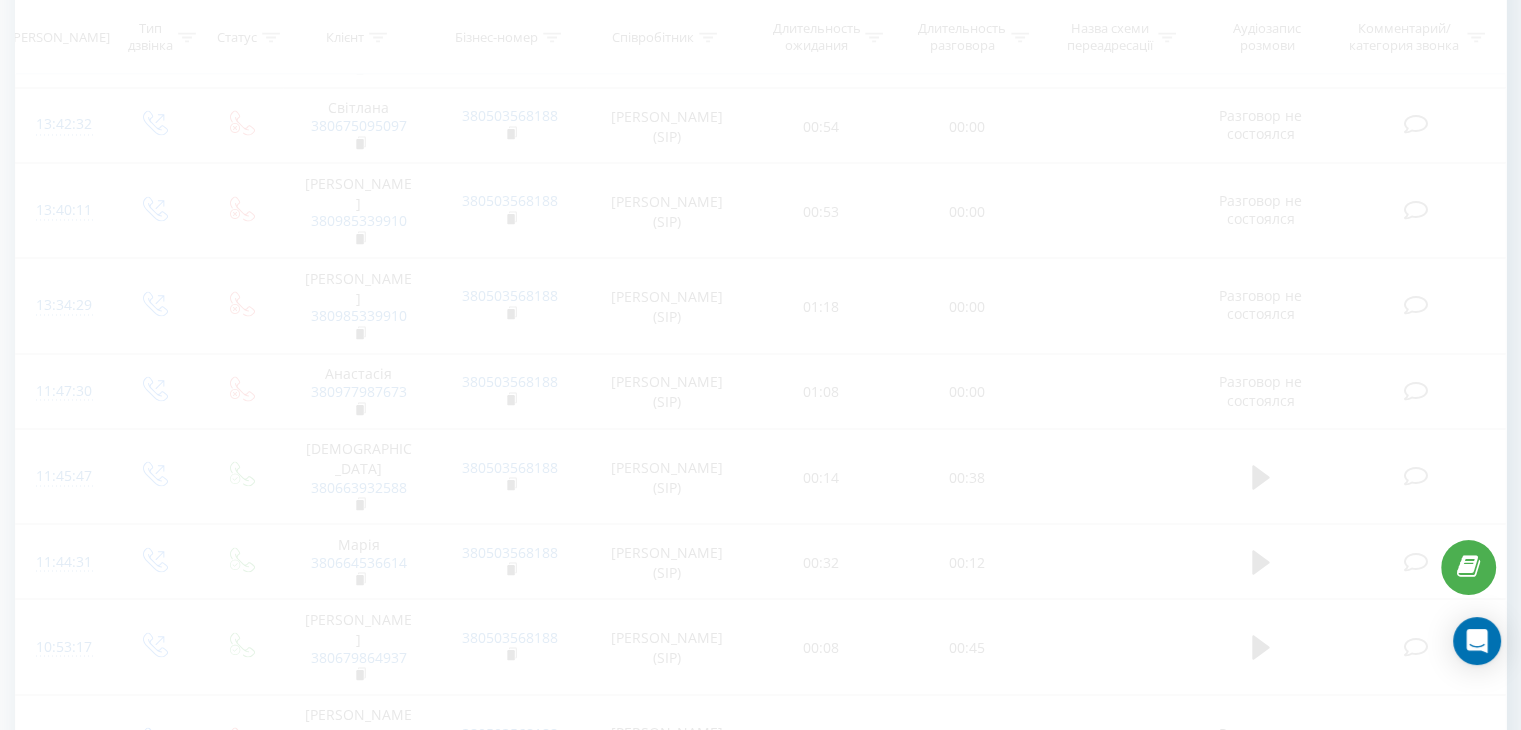 scroll, scrollTop: 812, scrollLeft: 0, axis: vertical 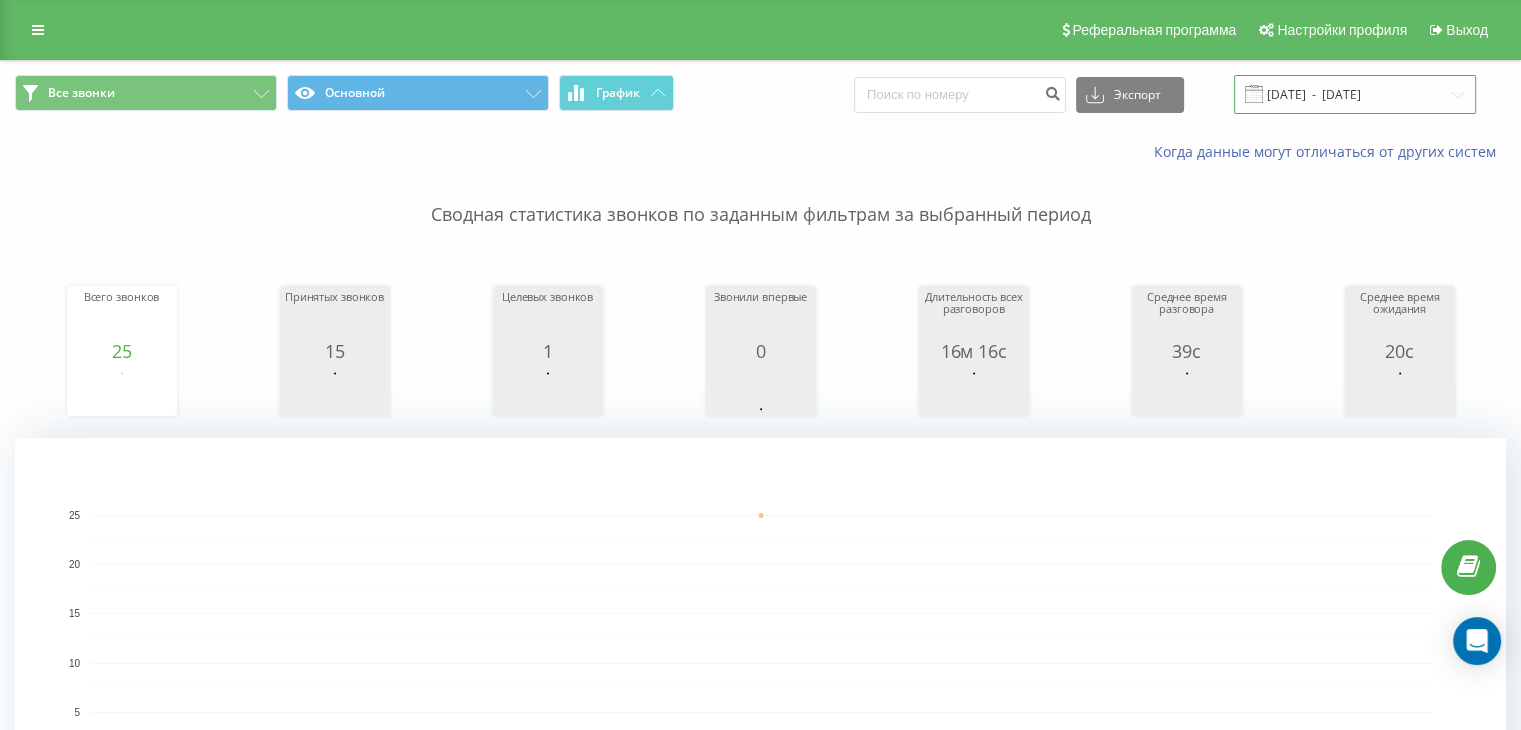 click on "[DATE]  -  [DATE]" at bounding box center (1355, 94) 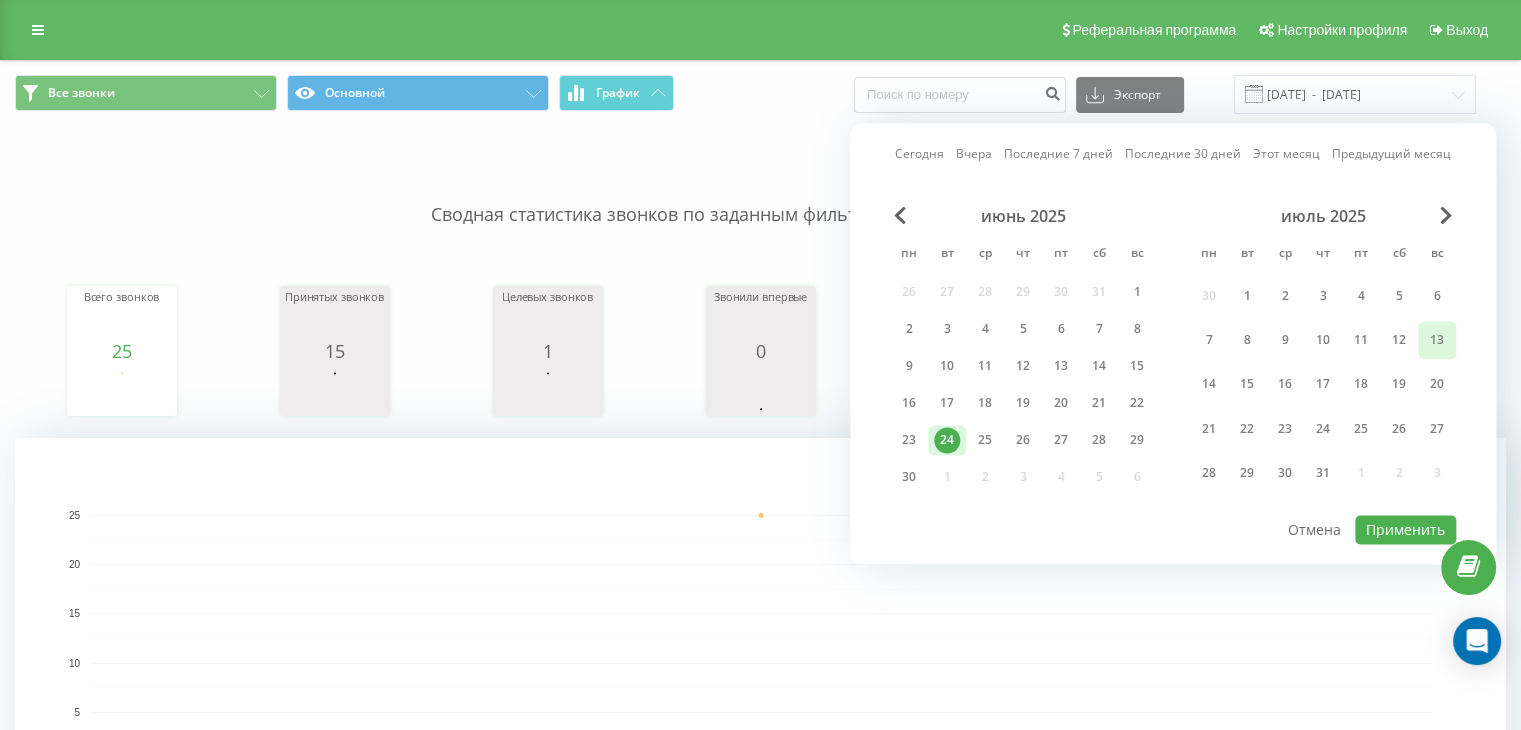 click on "13" at bounding box center [1437, 340] 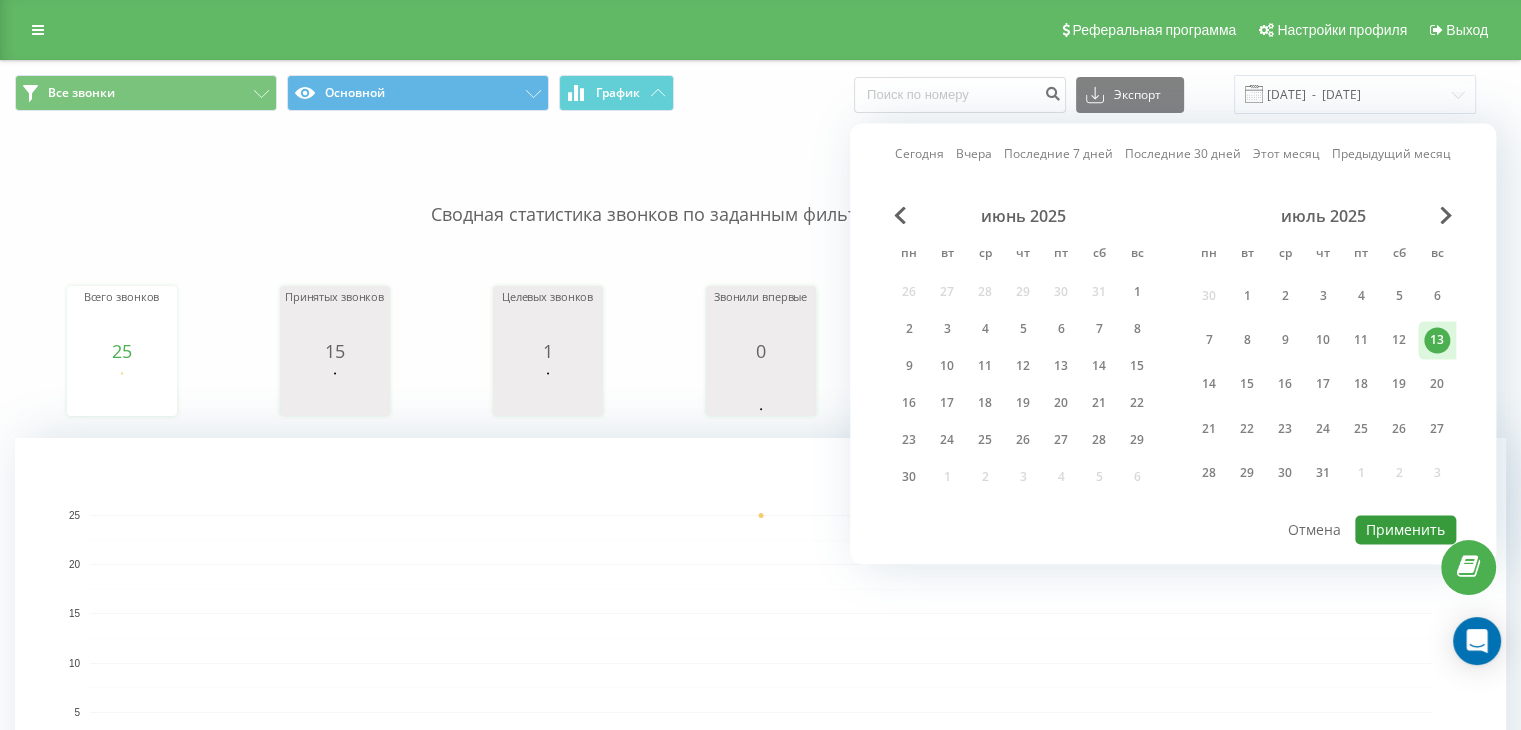 click on "Применить" at bounding box center (1405, 529) 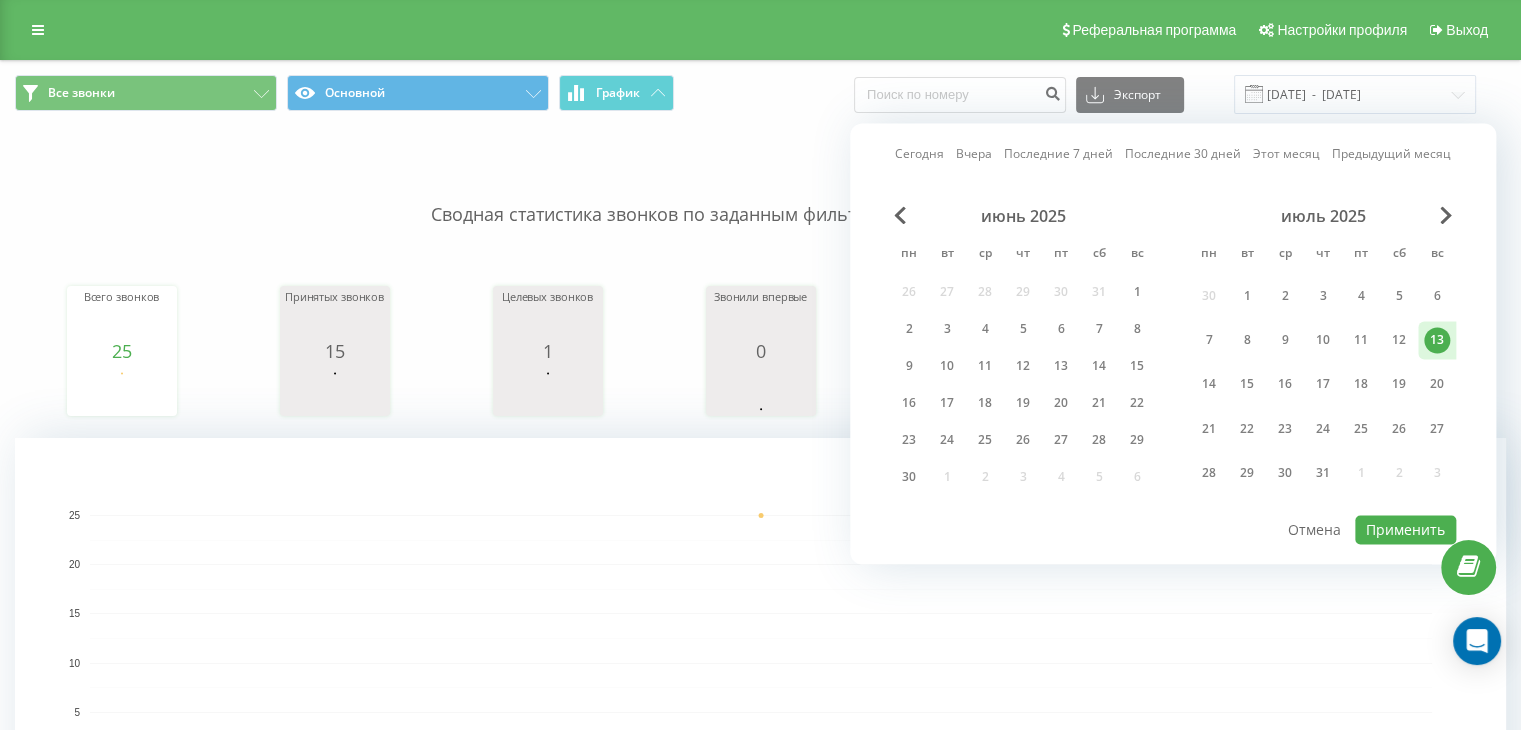 type on "[DATE]  -  [DATE]" 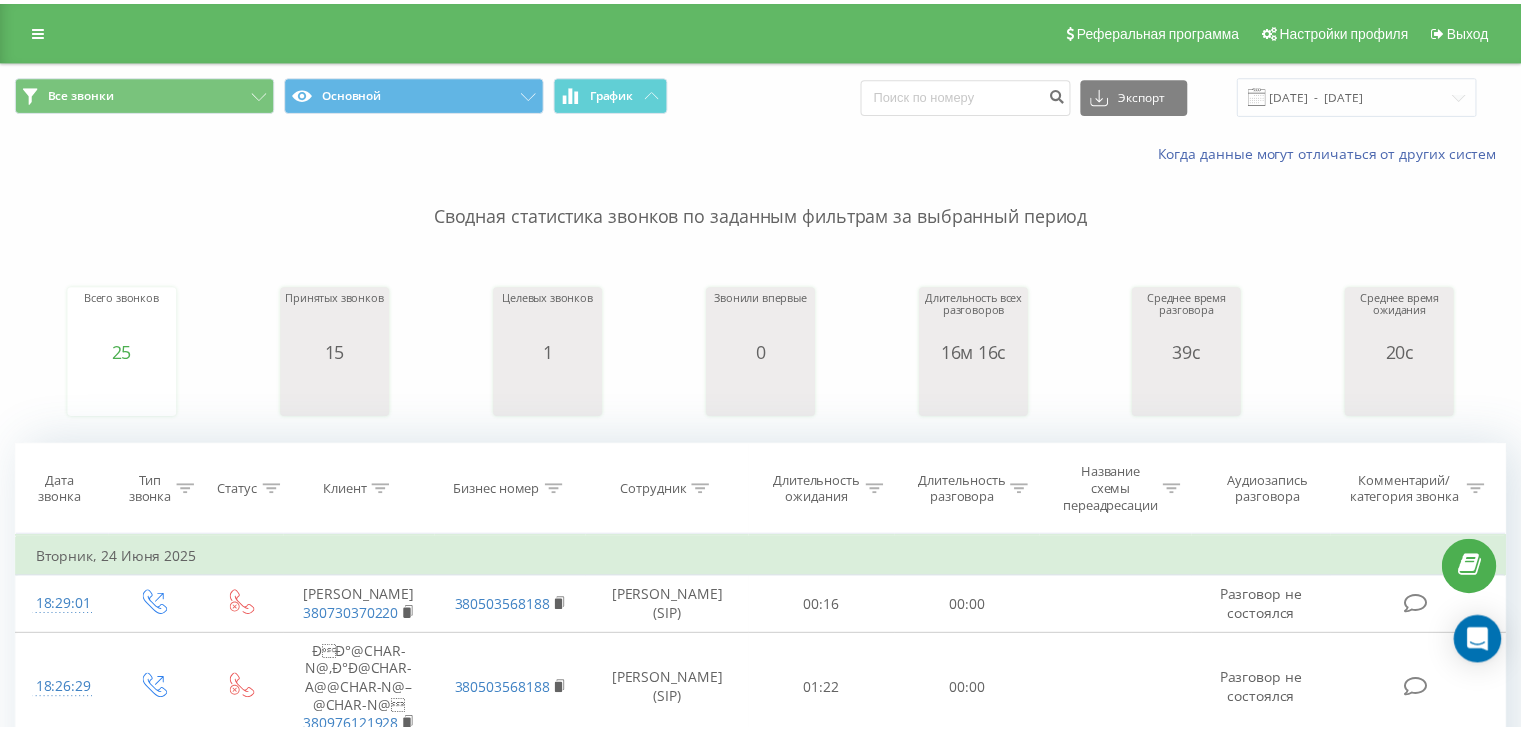 scroll, scrollTop: 0, scrollLeft: 0, axis: both 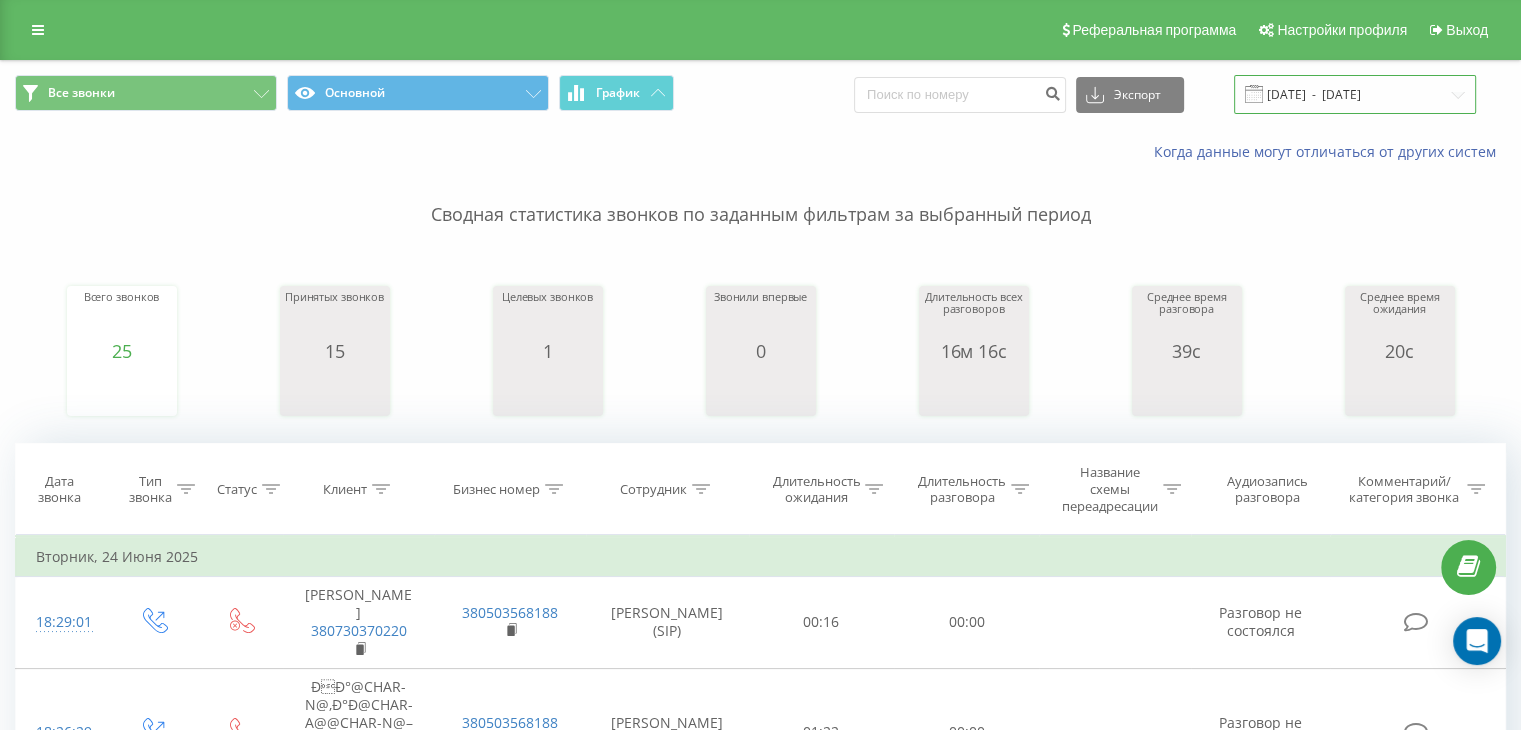click on "[DATE]  -  [DATE]" at bounding box center (1355, 94) 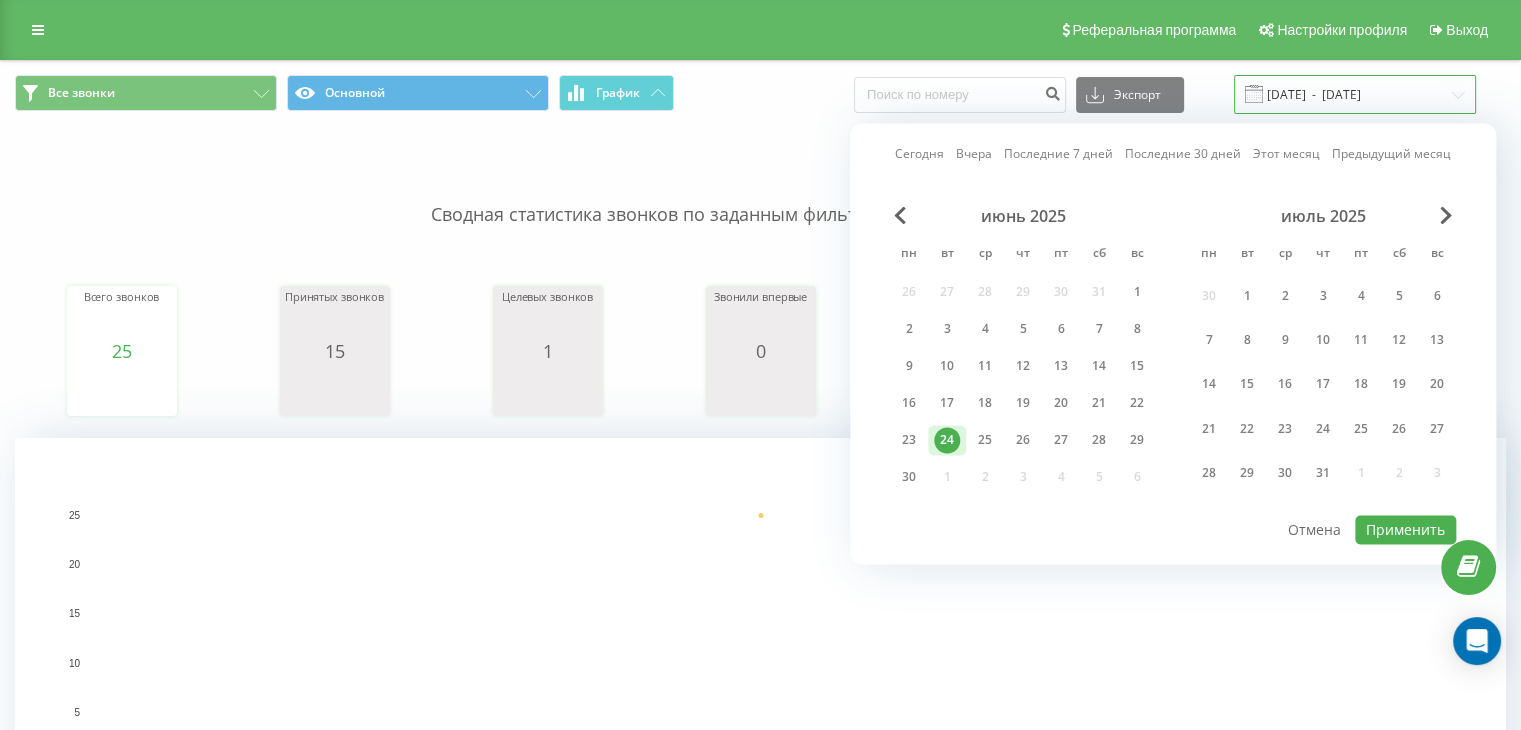 scroll, scrollTop: 0, scrollLeft: 0, axis: both 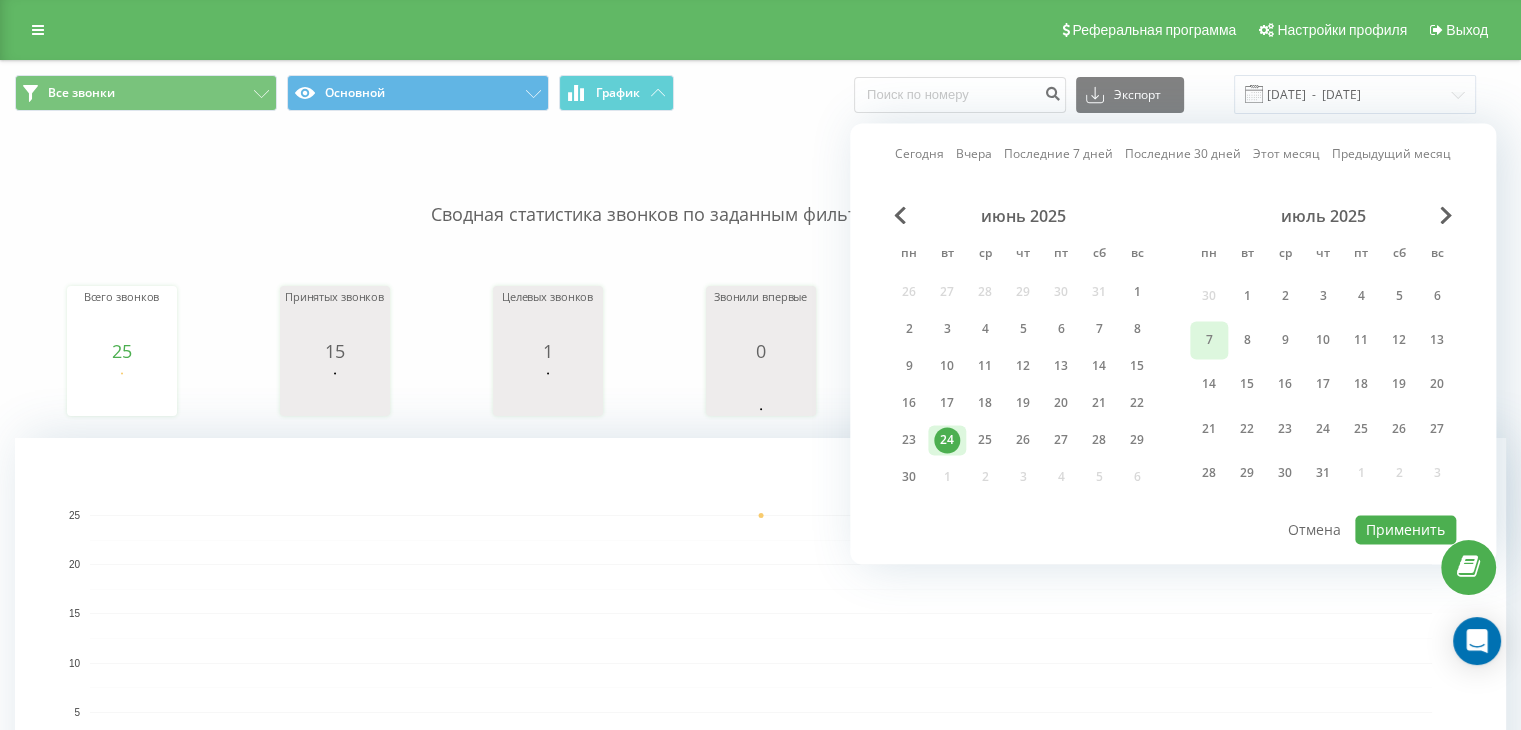 click on "7" at bounding box center (1209, 340) 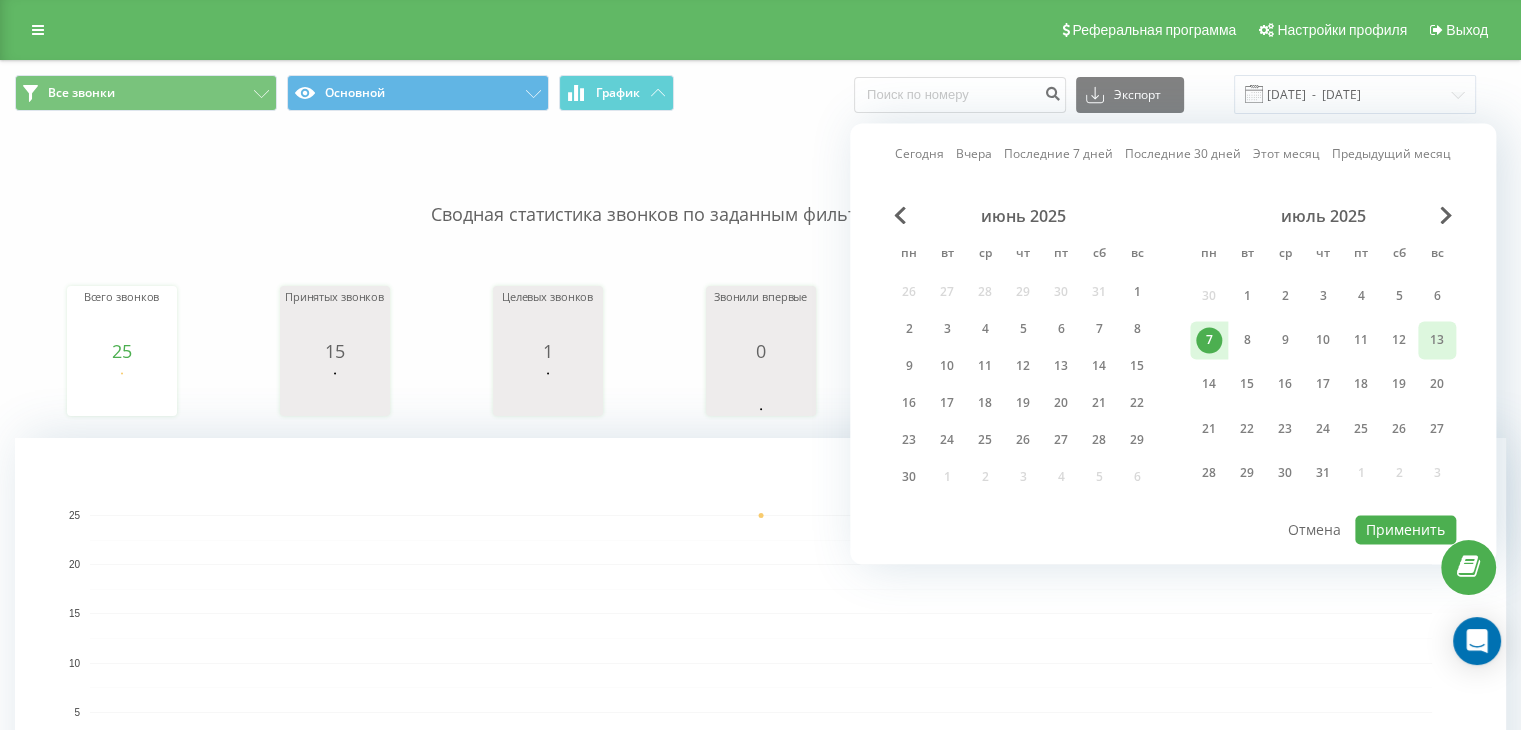 click on "13" at bounding box center (1437, 340) 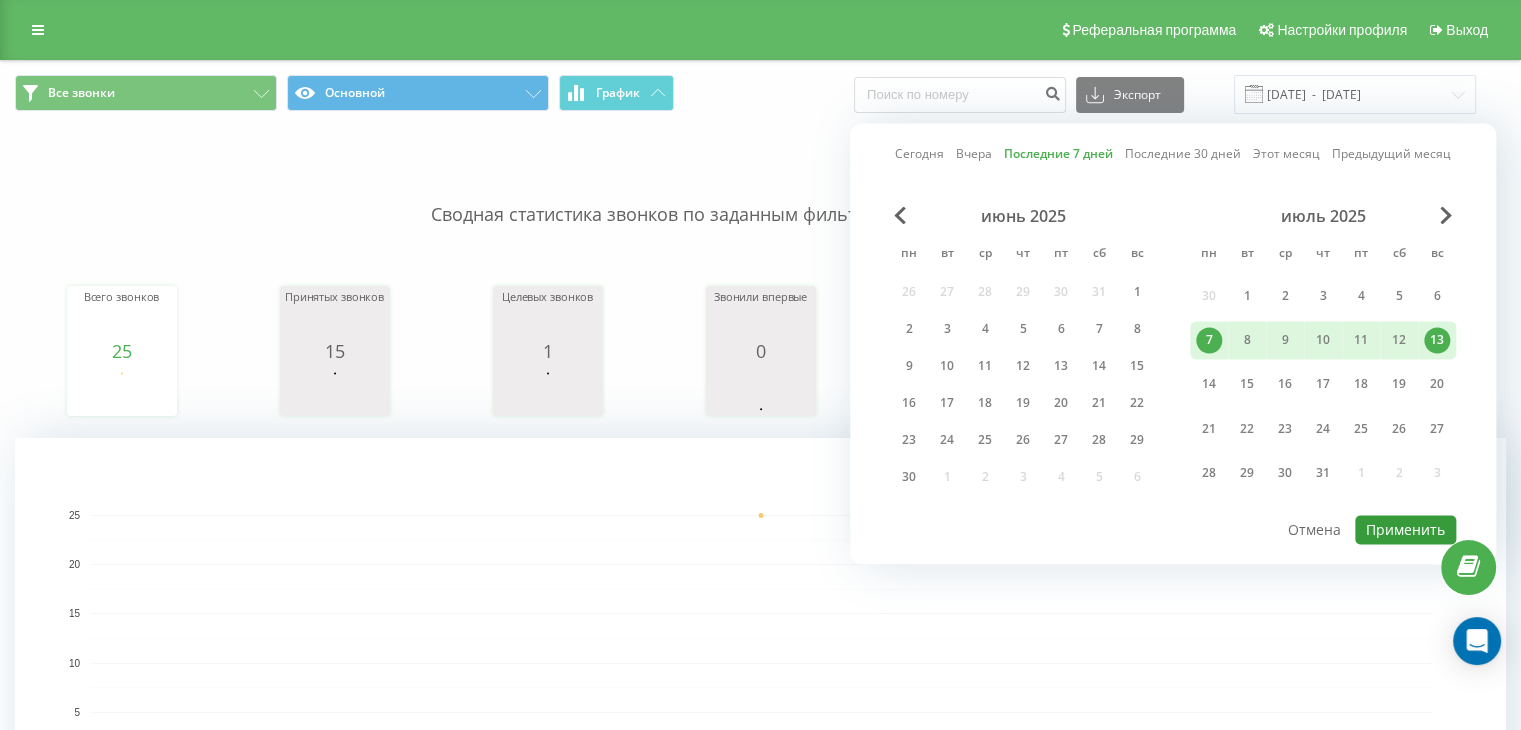 click on "Применить" at bounding box center (1405, 529) 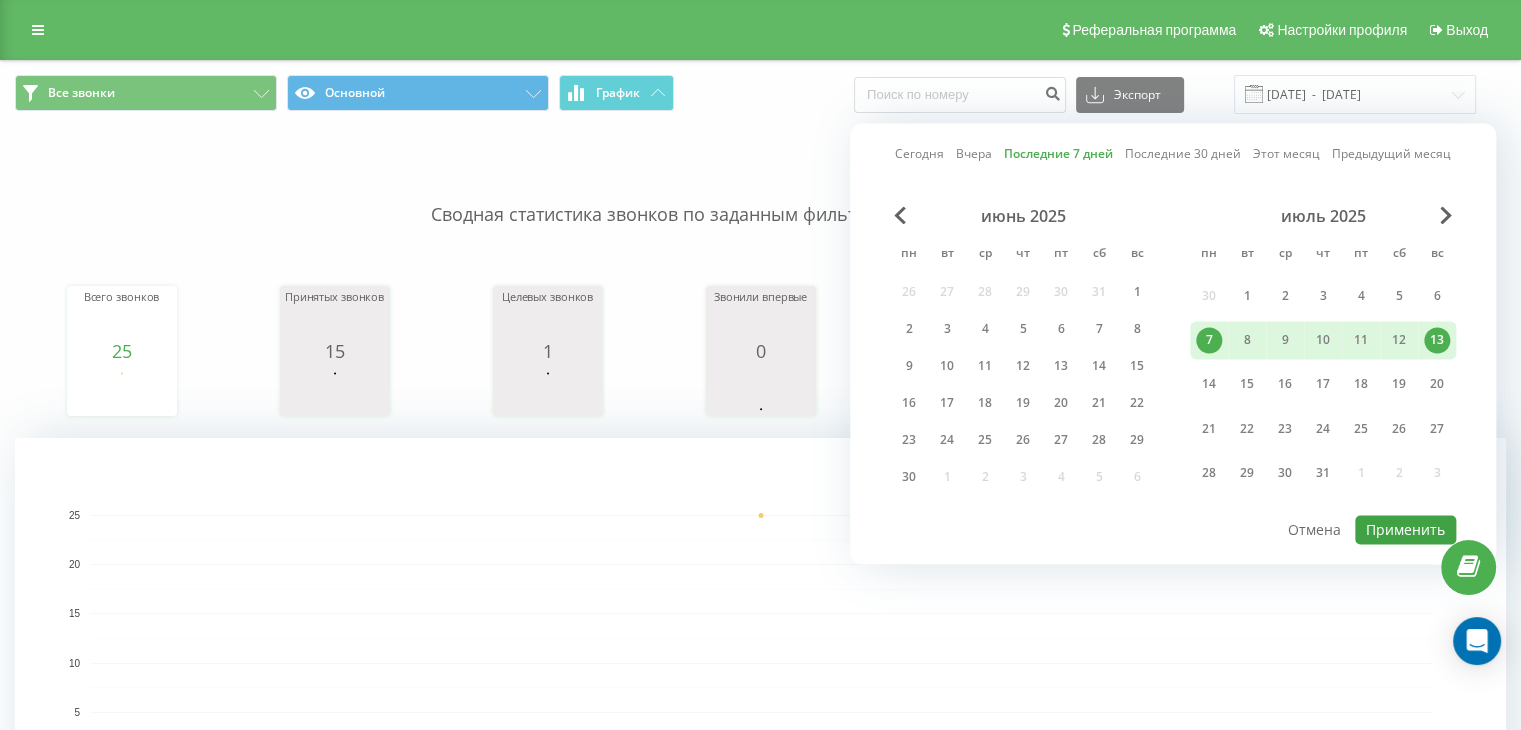 type on "07.07.2025  -  13.07.2025" 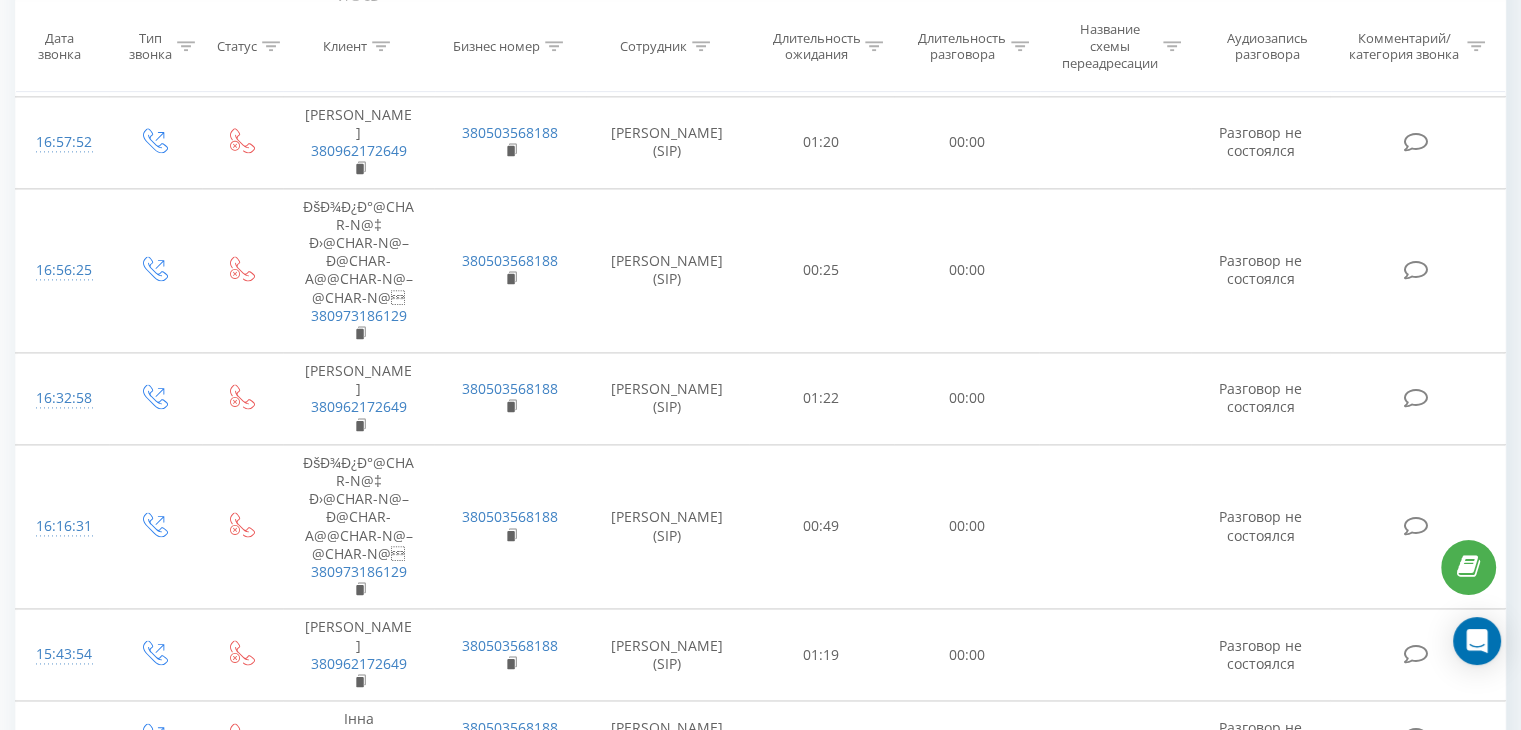 scroll, scrollTop: 2779, scrollLeft: 0, axis: vertical 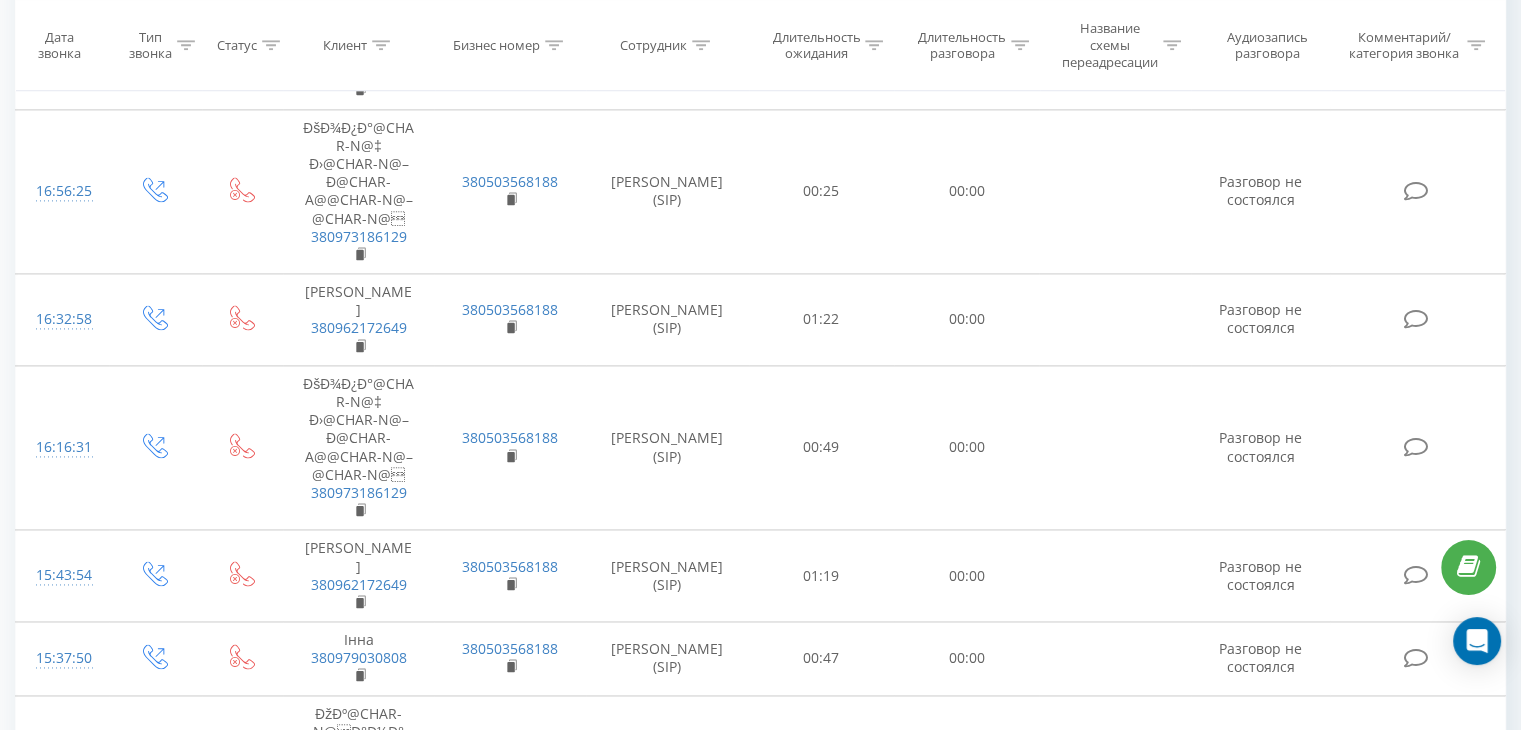 click at bounding box center (186, 887) 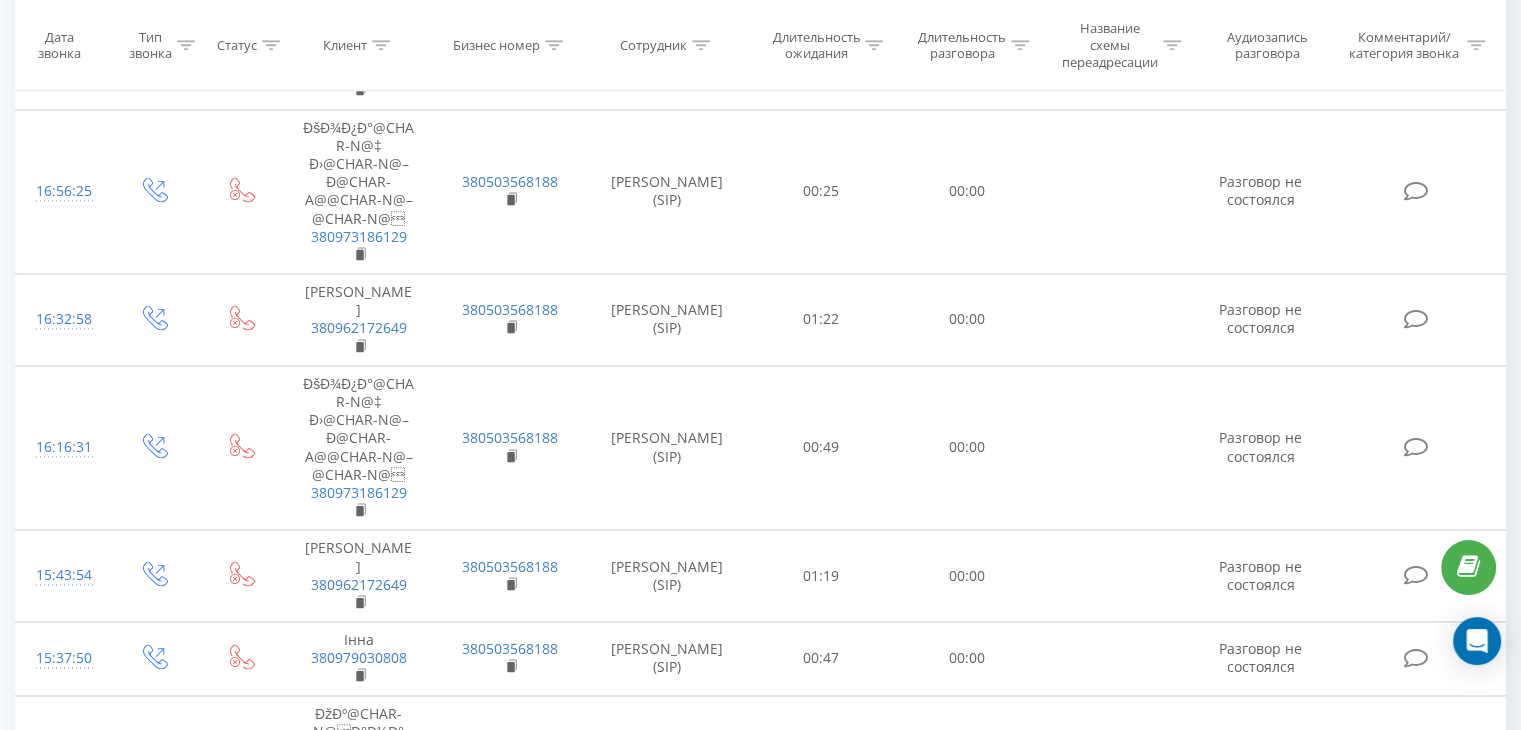 click on "100" at bounding box center (174, 858) 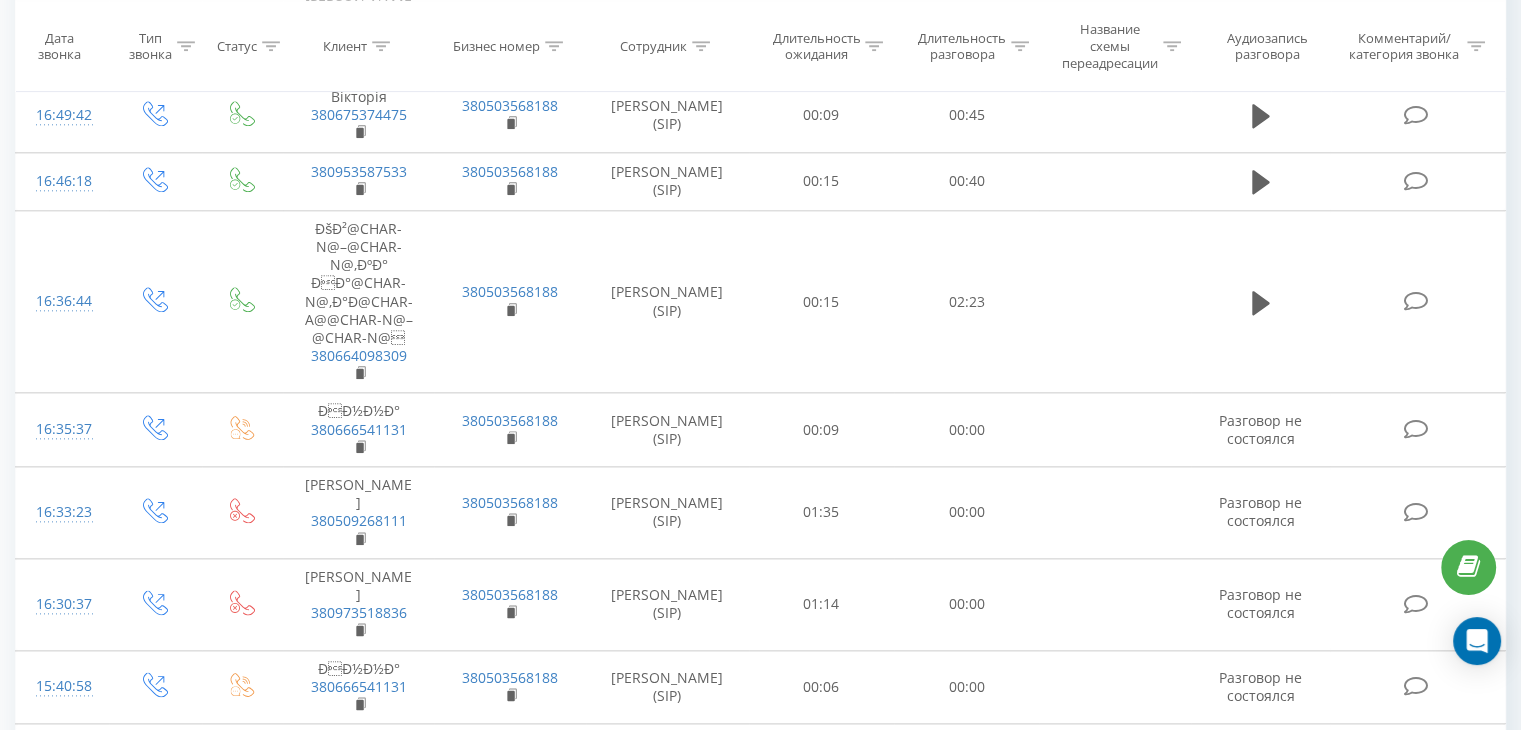 scroll, scrollTop: 10553, scrollLeft: 0, axis: vertical 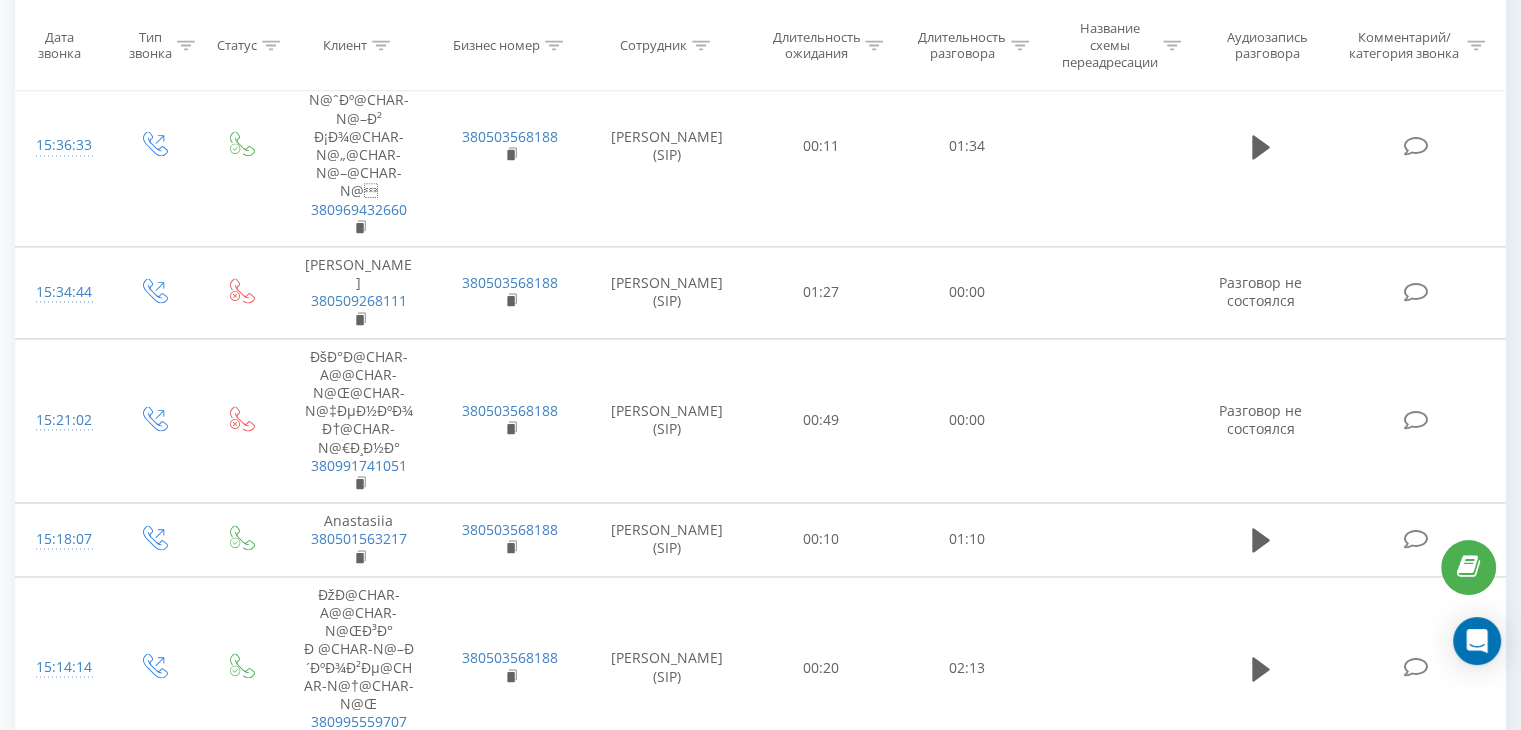click on "2" at bounding box center [1329, 1317] 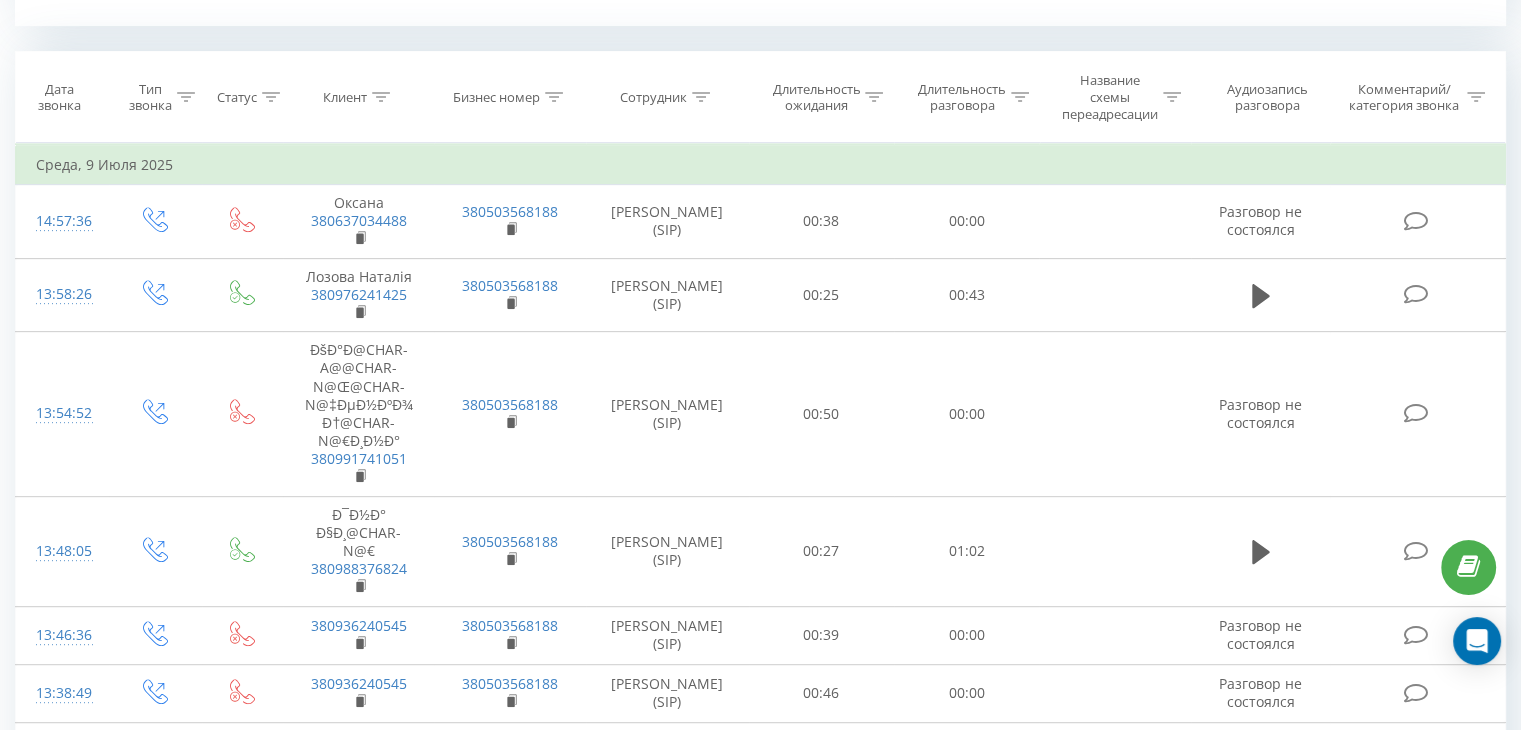 scroll, scrollTop: 6448, scrollLeft: 0, axis: vertical 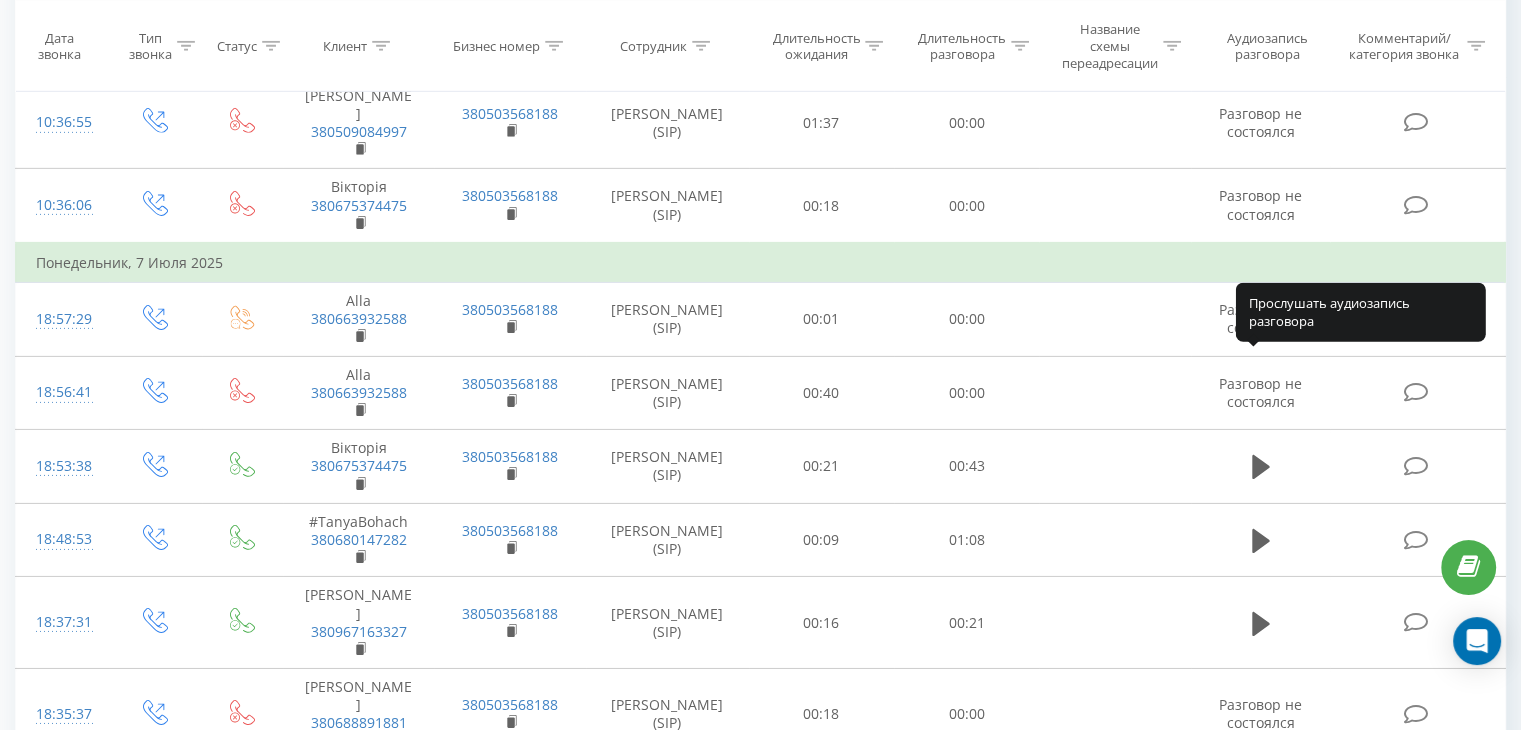 click at bounding box center (1261, 798) 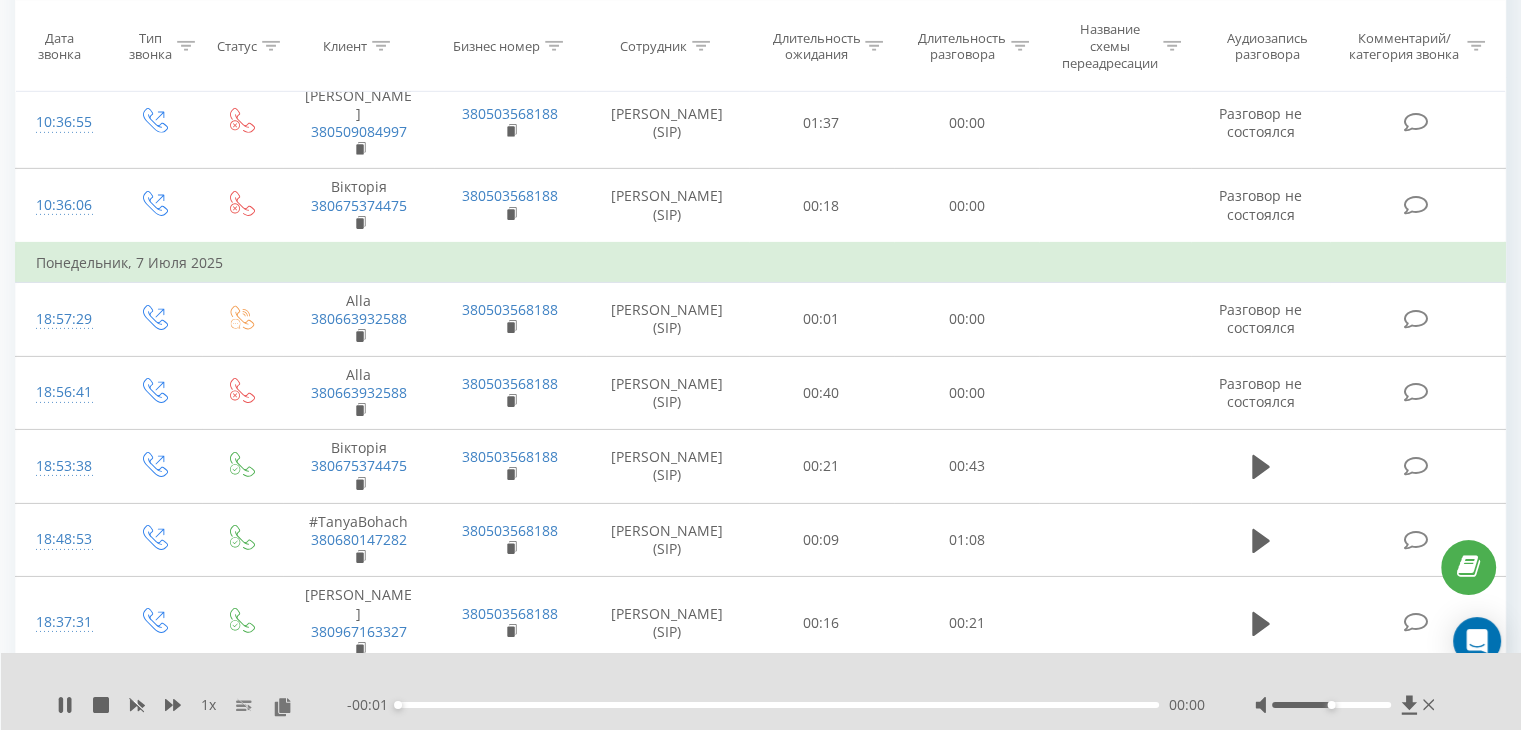 click on "- 00:01 00:00   00:00" at bounding box center (776, 705) 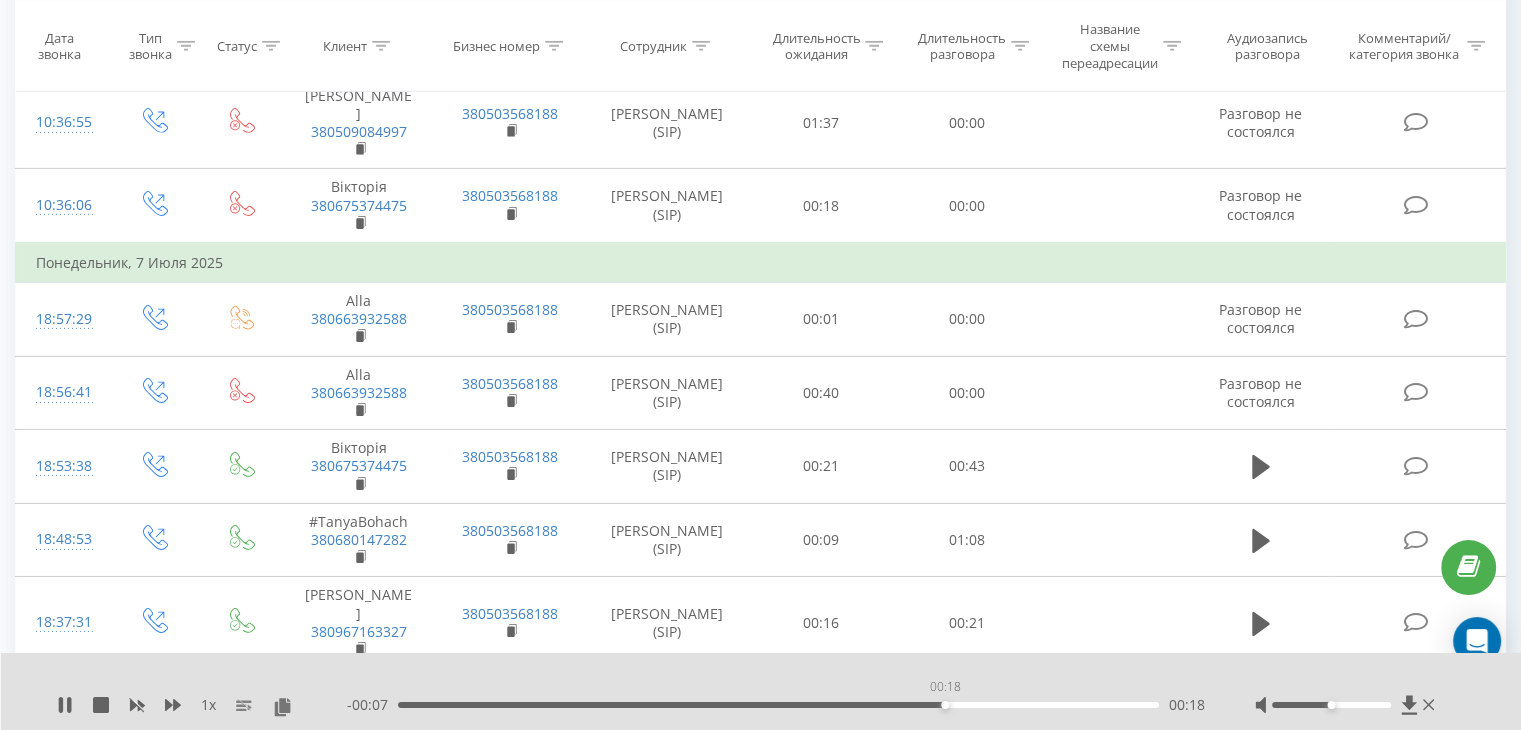 click on "00:18" at bounding box center (778, 705) 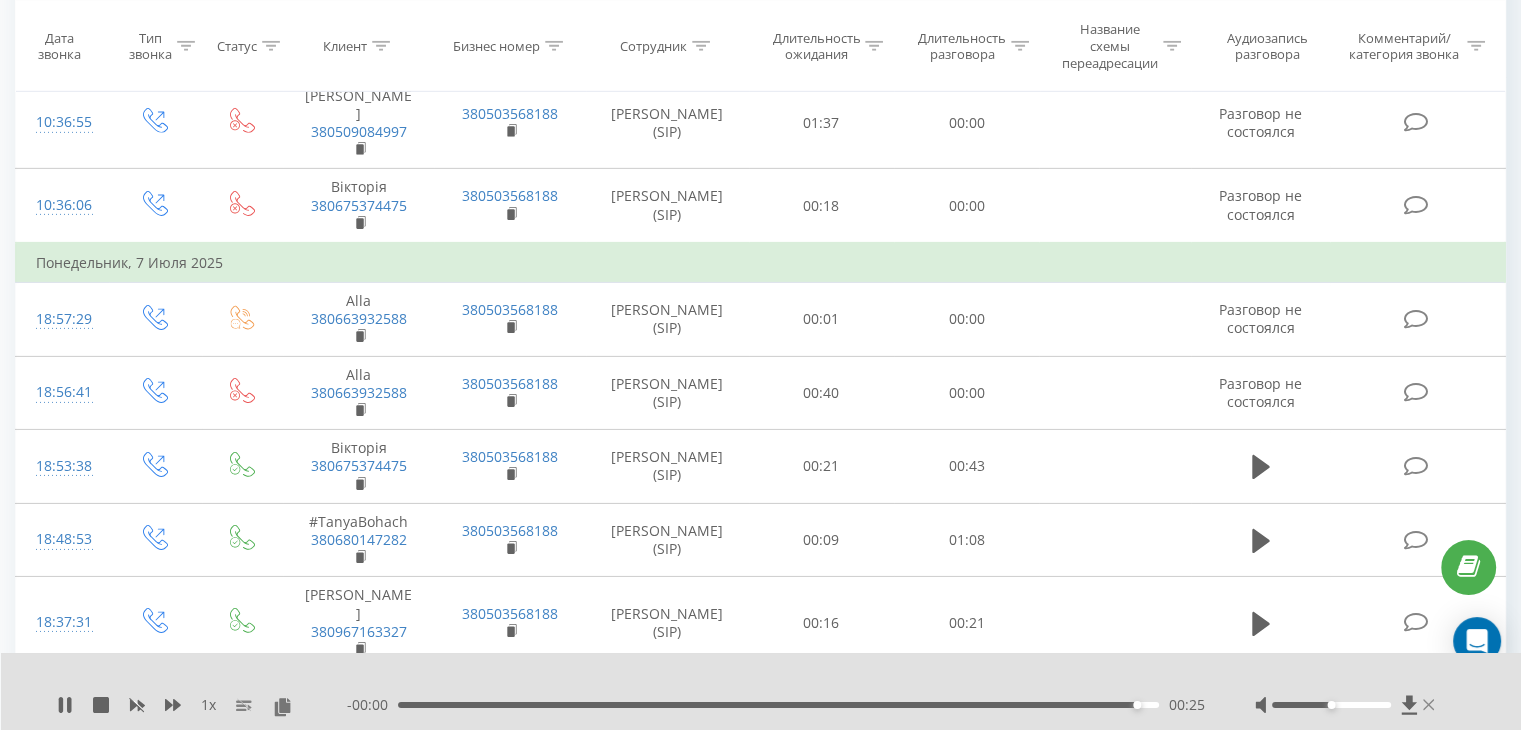 click 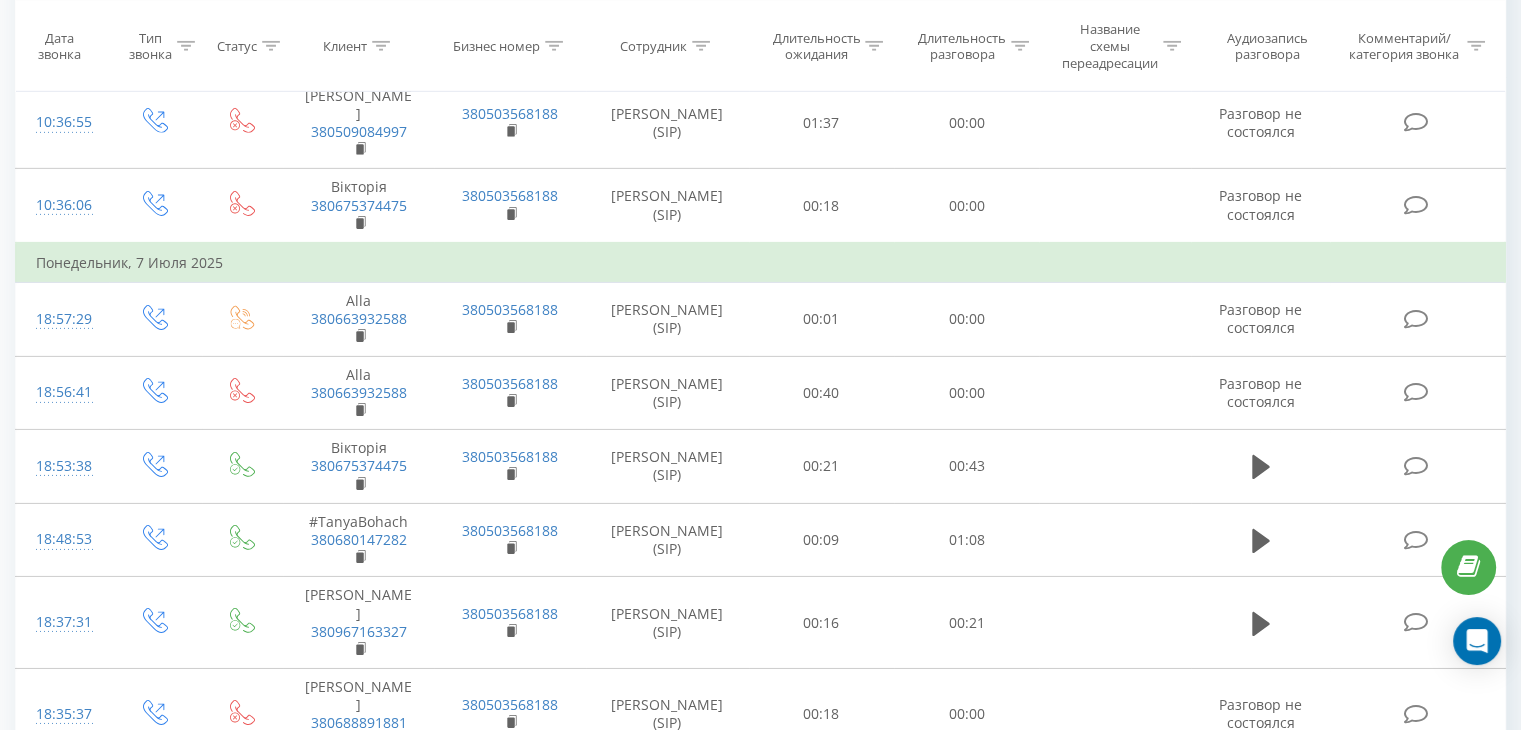 scroll, scrollTop: 2240, scrollLeft: 0, axis: vertical 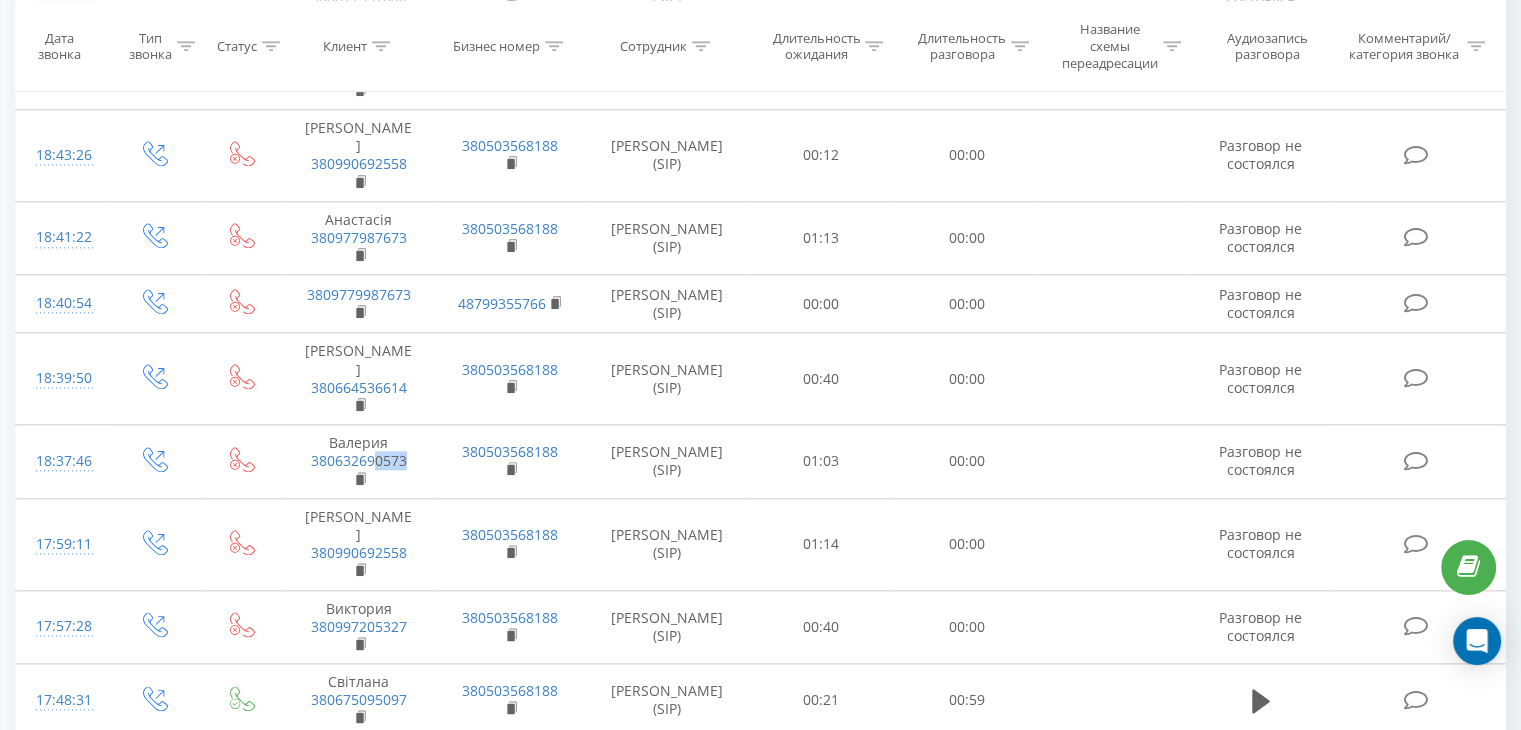 click on "Аудиозапись разговора" at bounding box center (1261, 46) 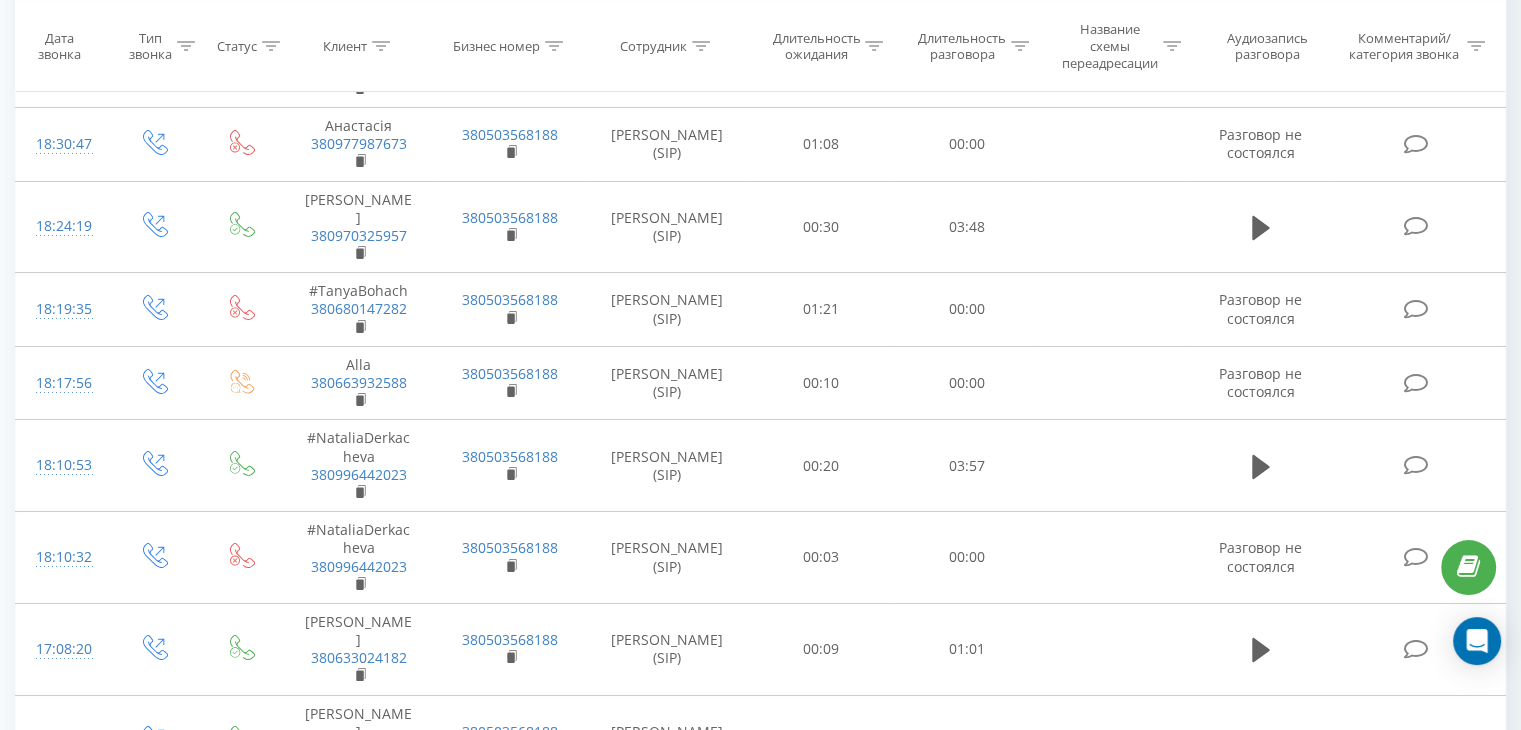 scroll, scrollTop: 8123, scrollLeft: 0, axis: vertical 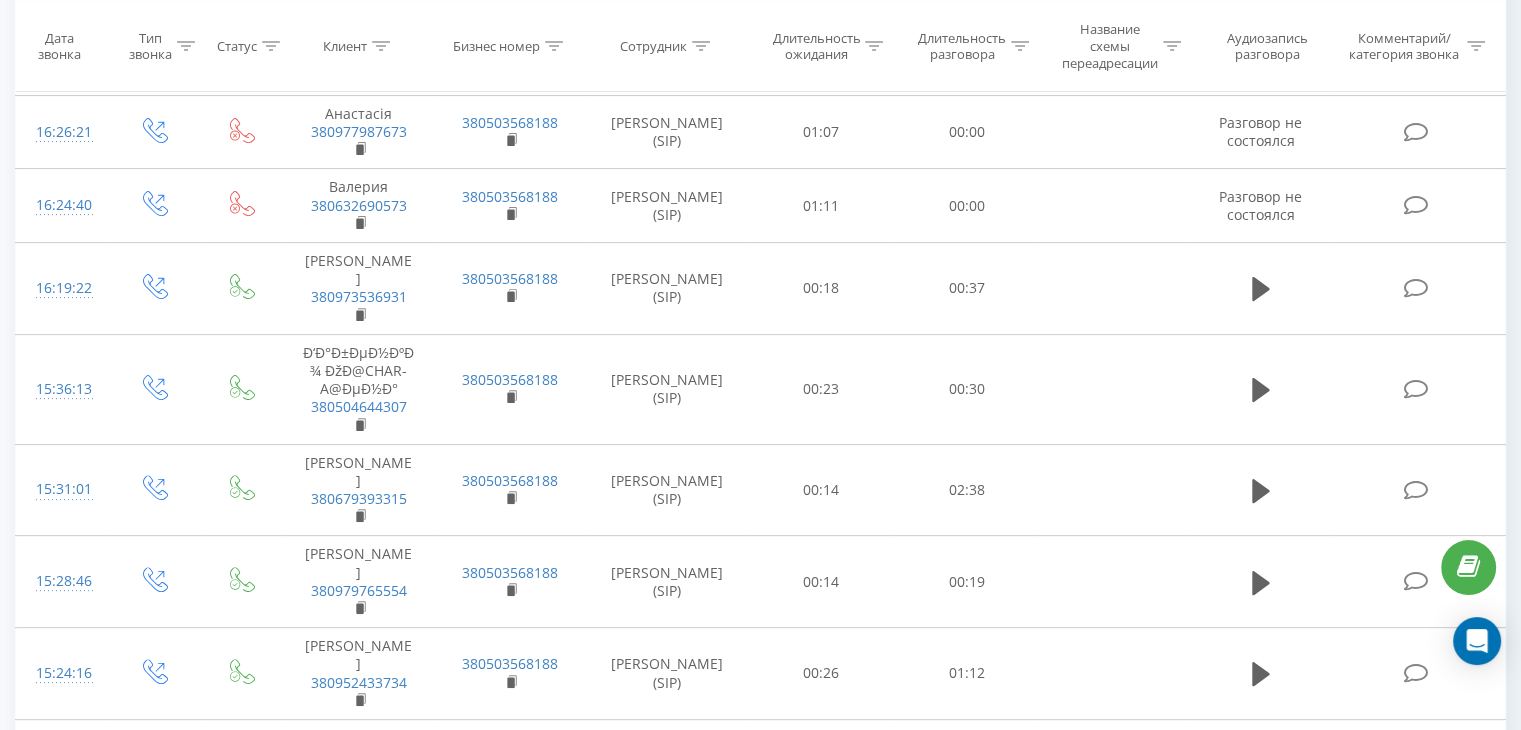 click on "3" at bounding box center (1359, 1209) 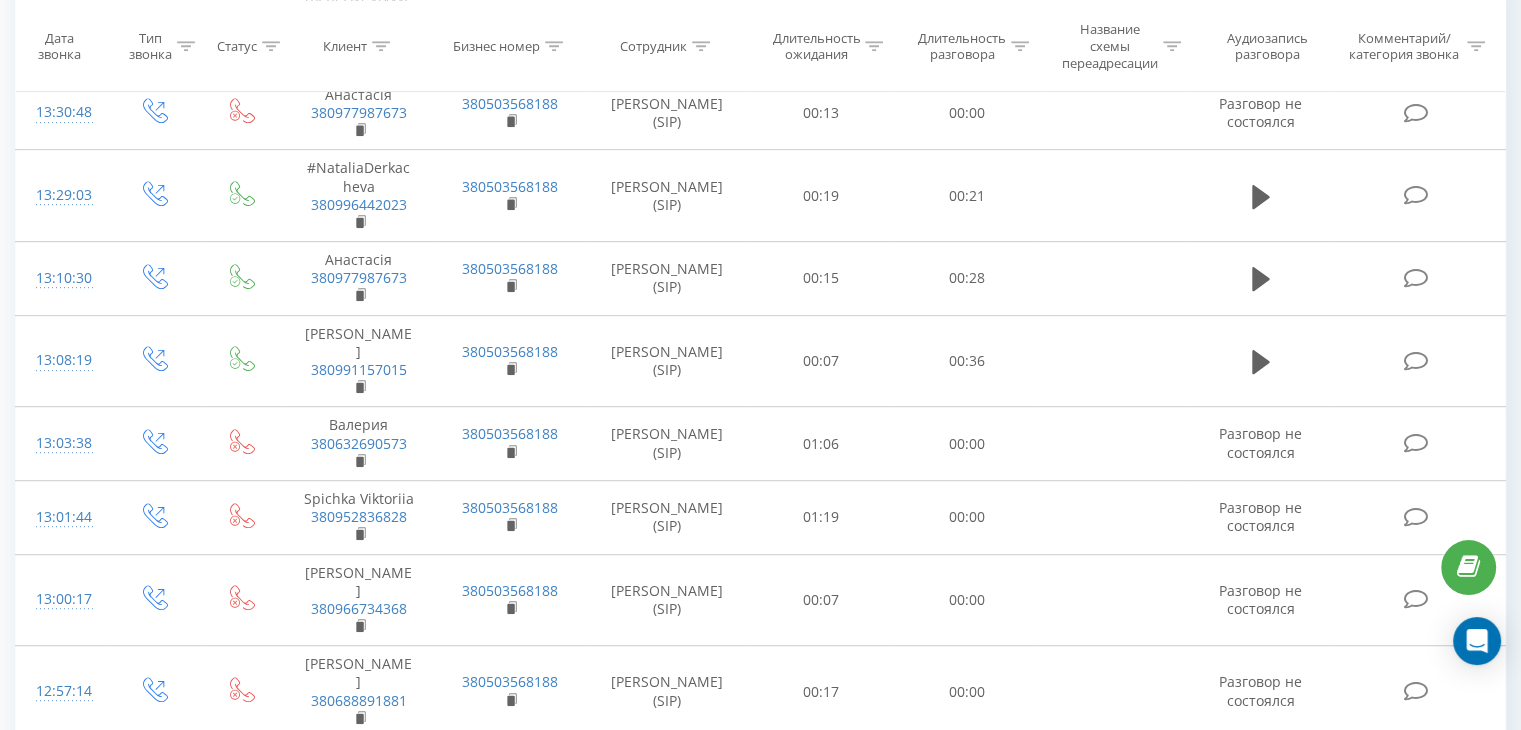 scroll, scrollTop: 1258, scrollLeft: 0, axis: vertical 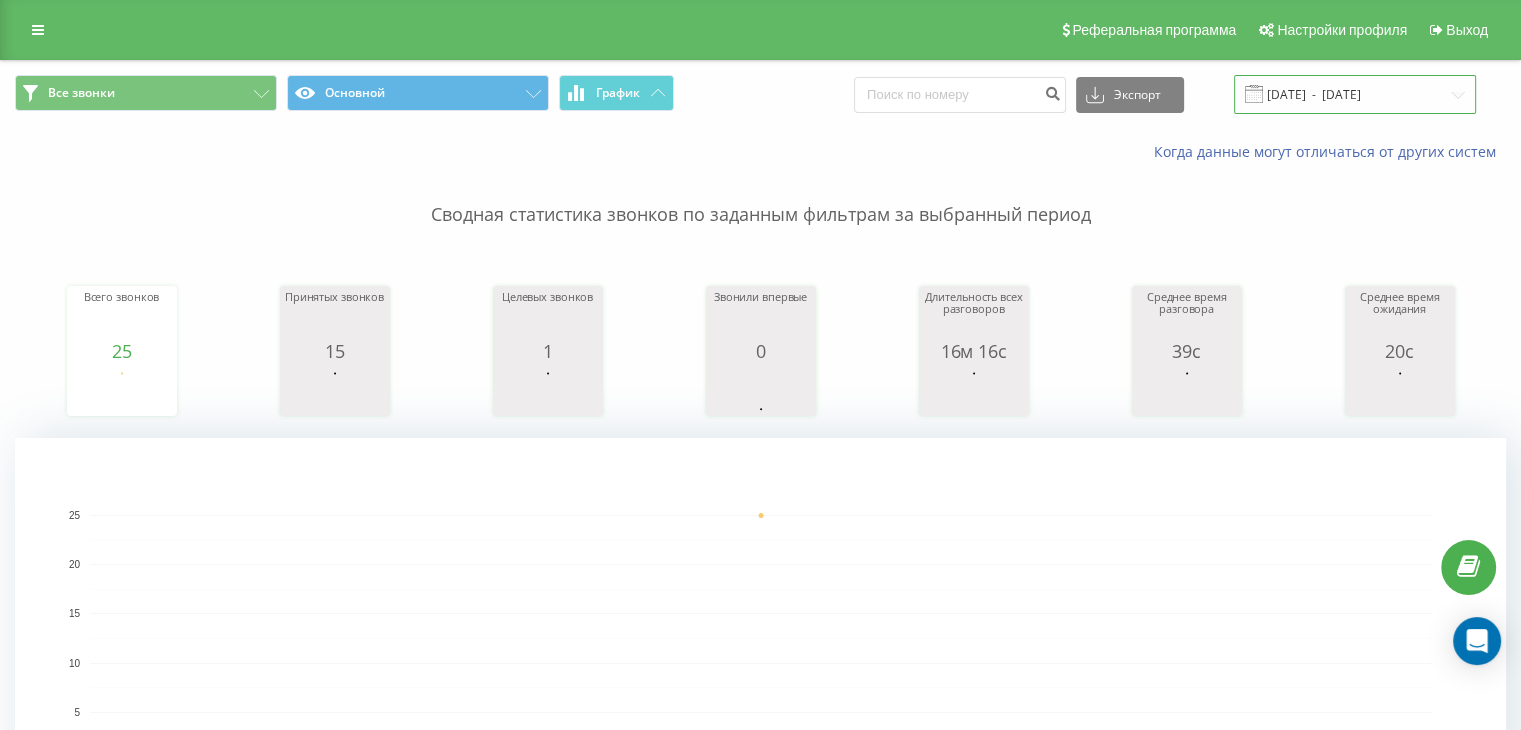 click on "[DATE]  -  [DATE]" at bounding box center [1355, 94] 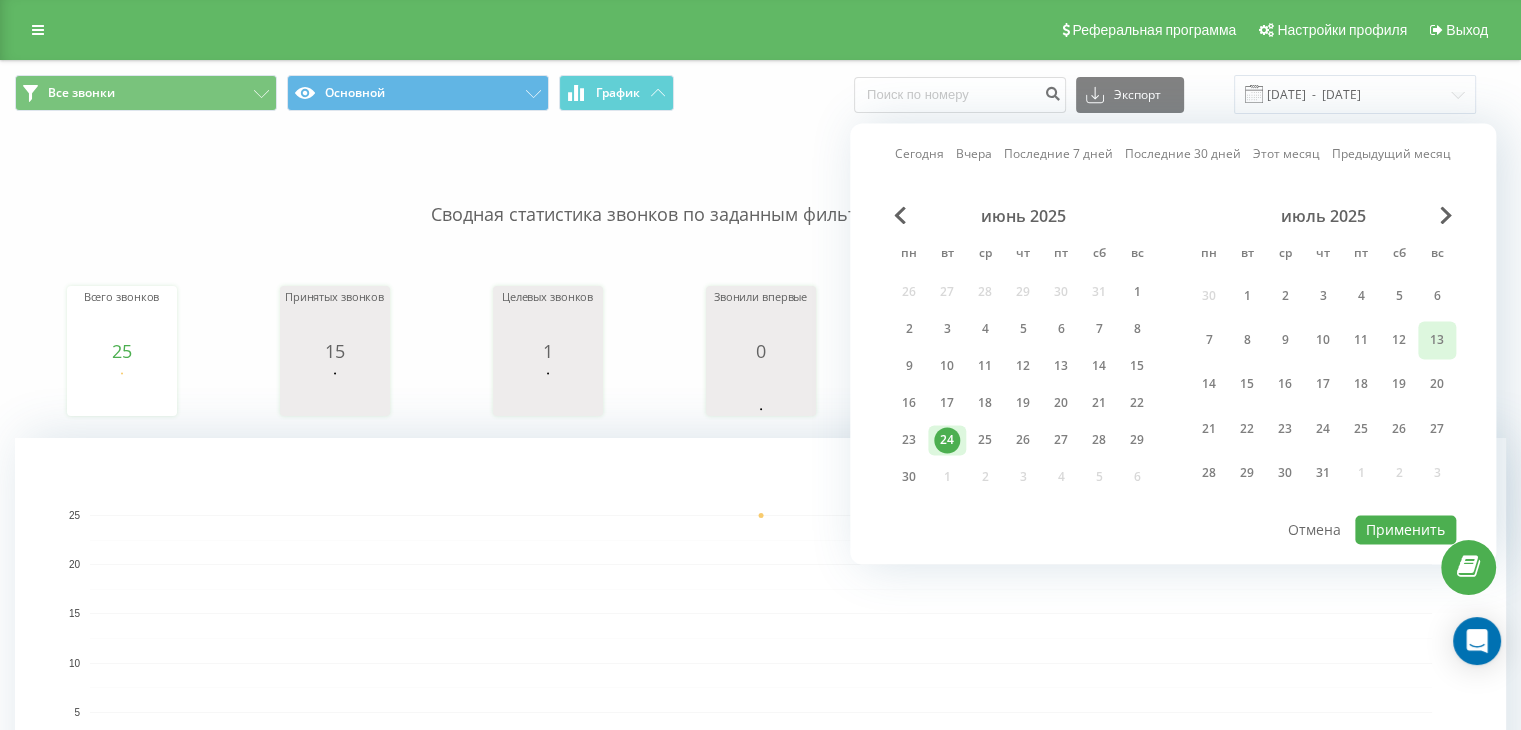 click on "13" at bounding box center (1437, 340) 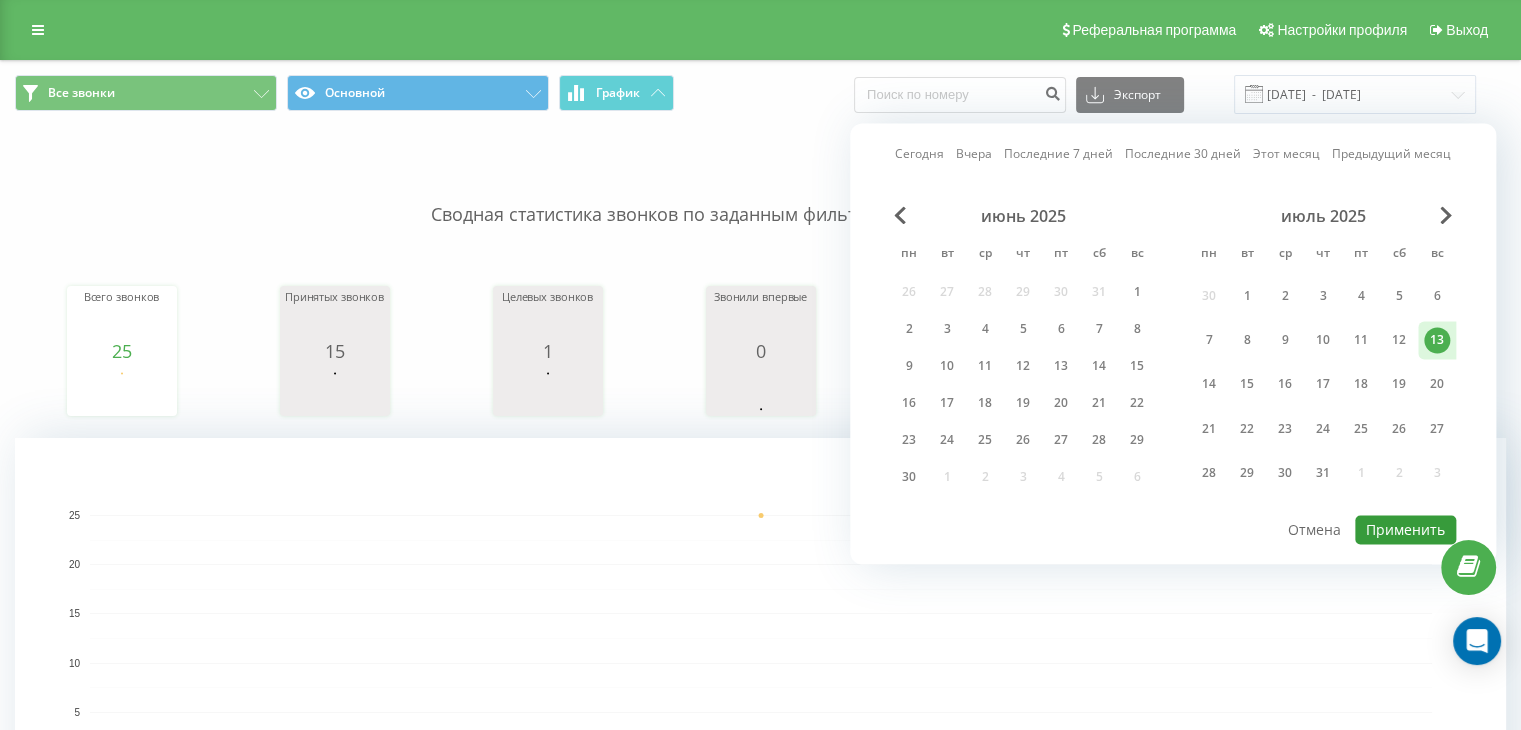 click on "Применить" at bounding box center [1405, 529] 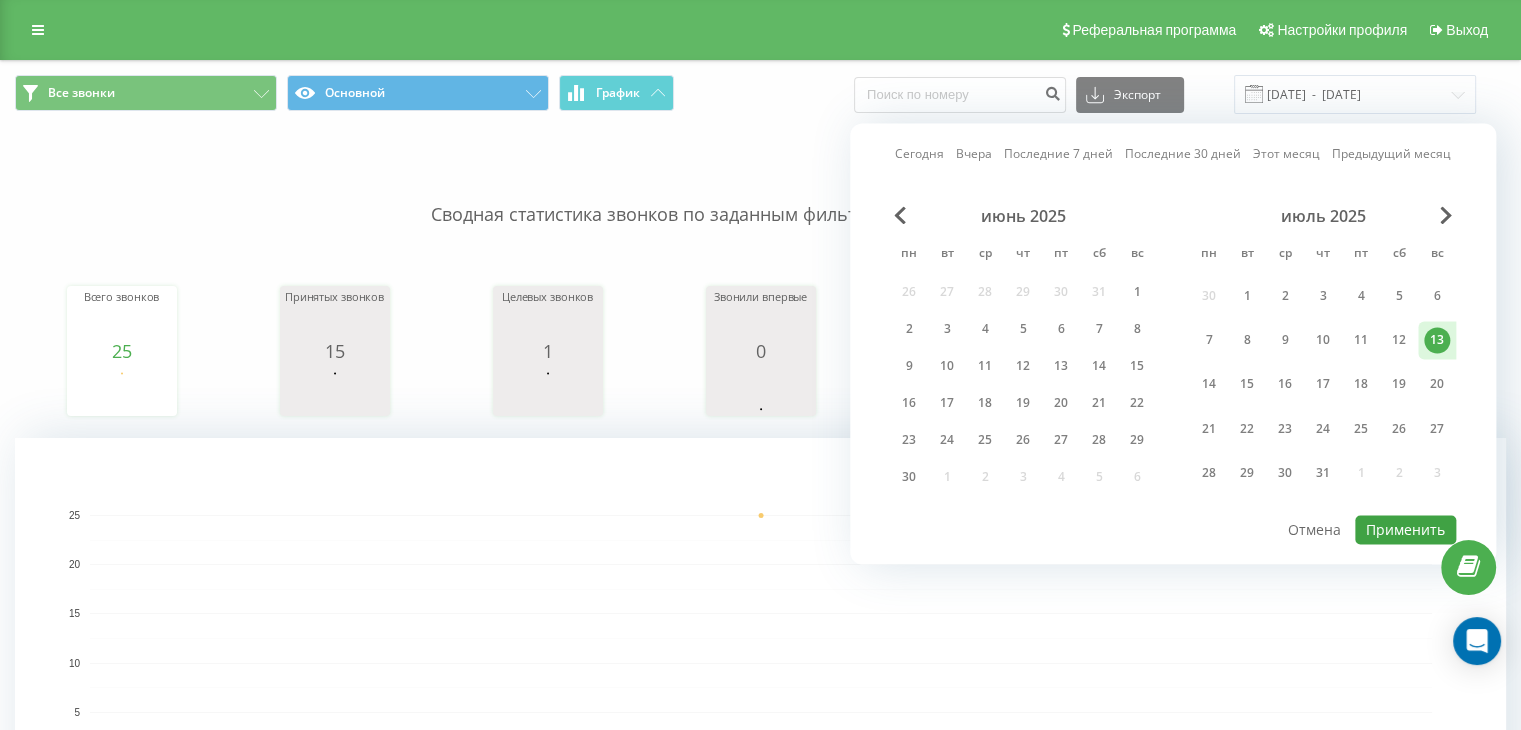 type on "[DATE]  -  [DATE]" 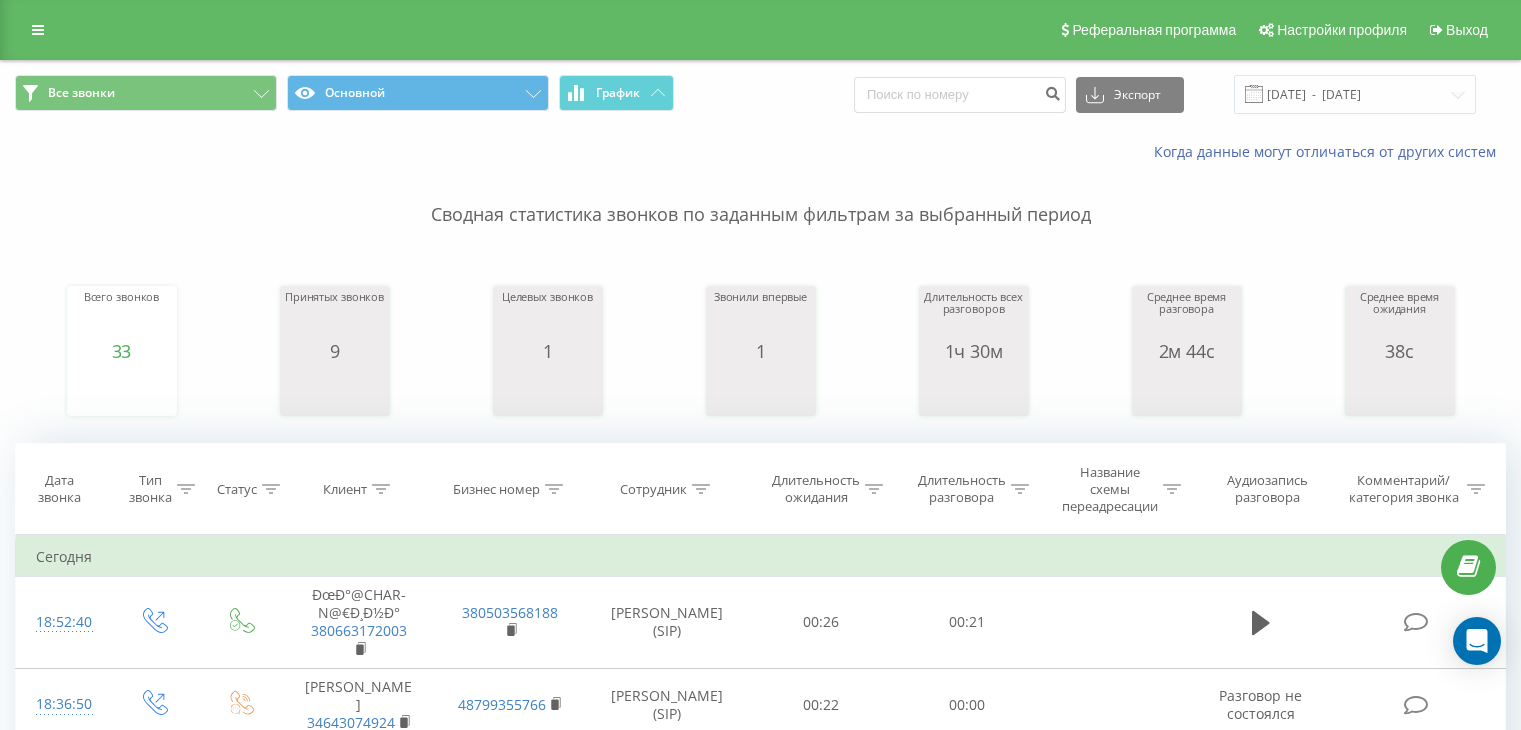 scroll, scrollTop: 0, scrollLeft: 0, axis: both 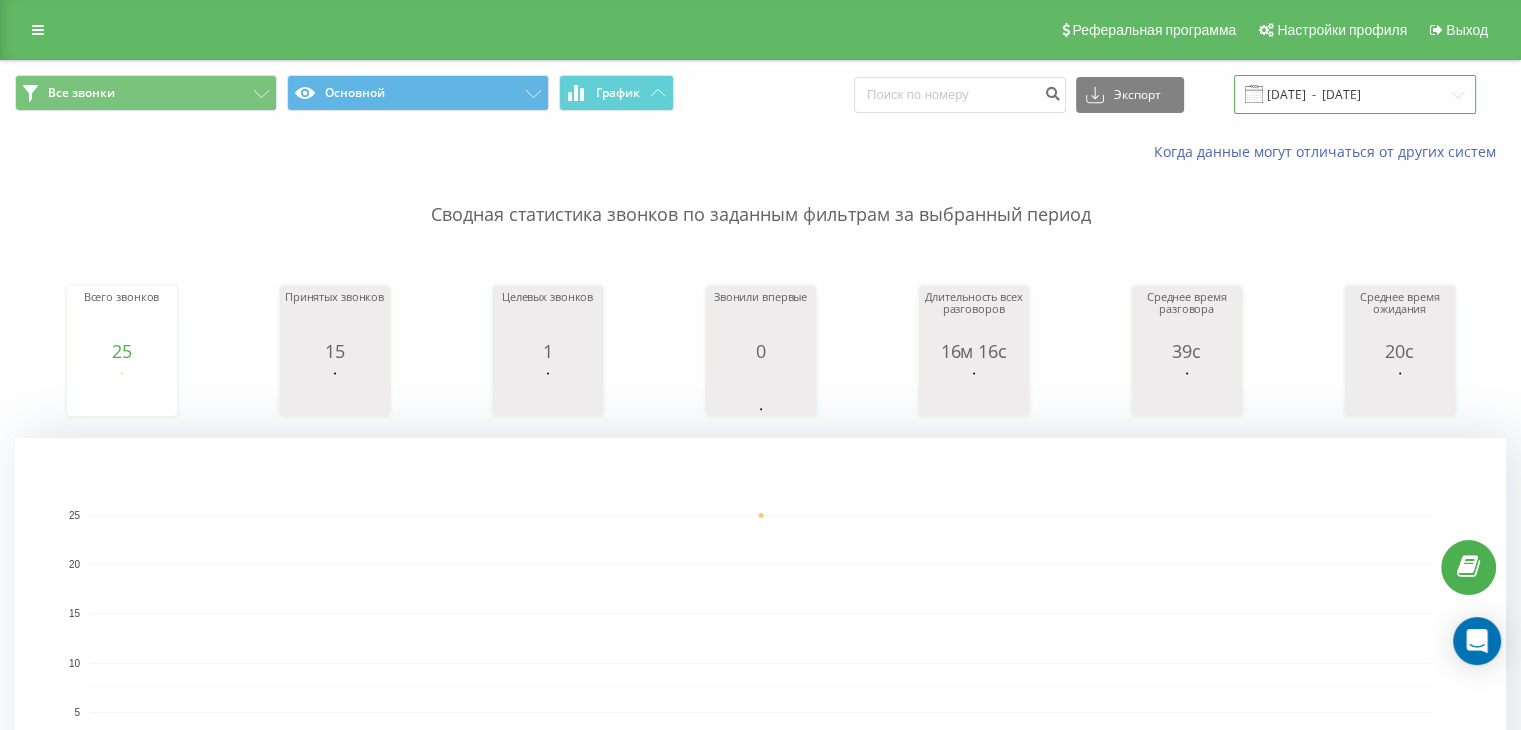 click on "[DATE]  -  [DATE]" at bounding box center (1355, 94) 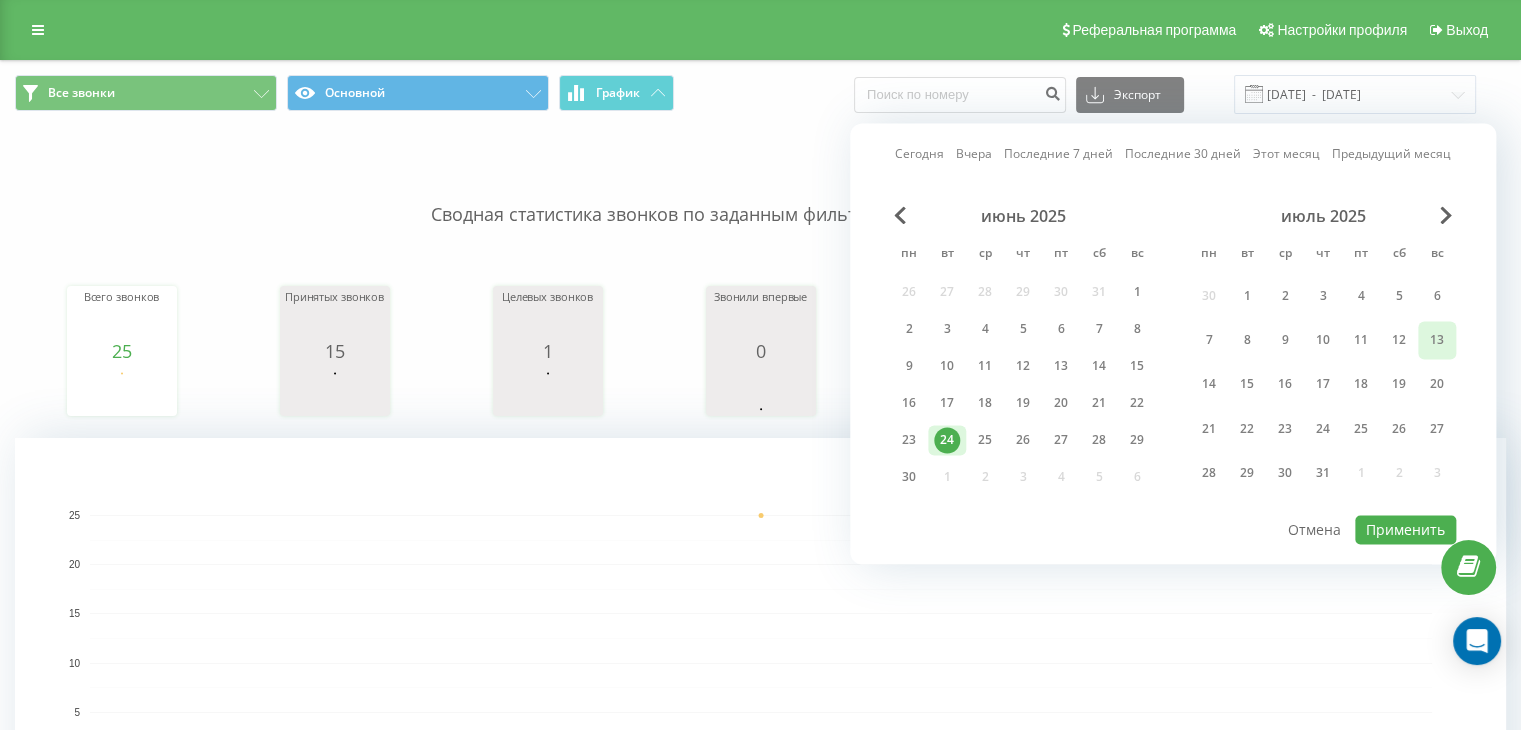click on "13" at bounding box center [1437, 340] 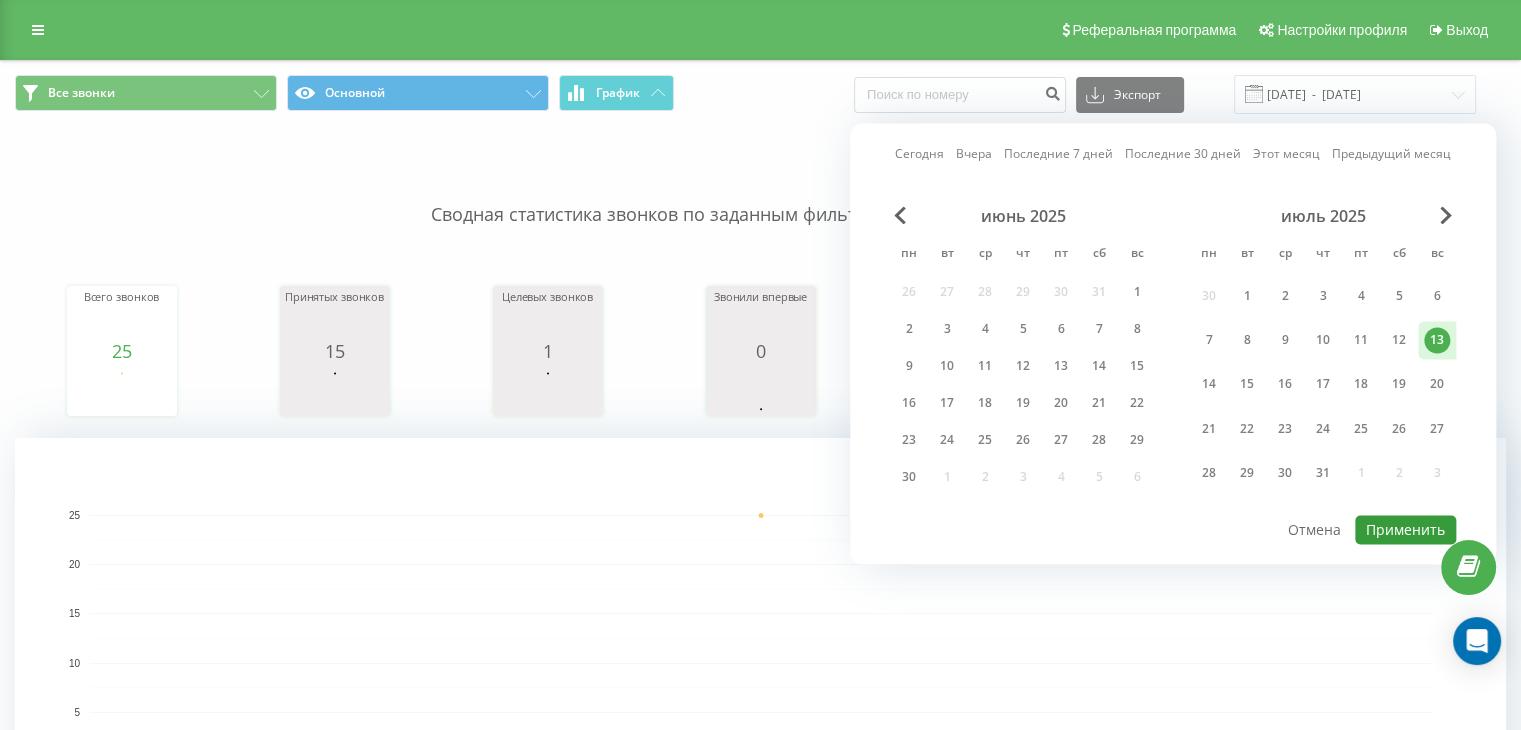 click on "Применить" at bounding box center [1405, 529] 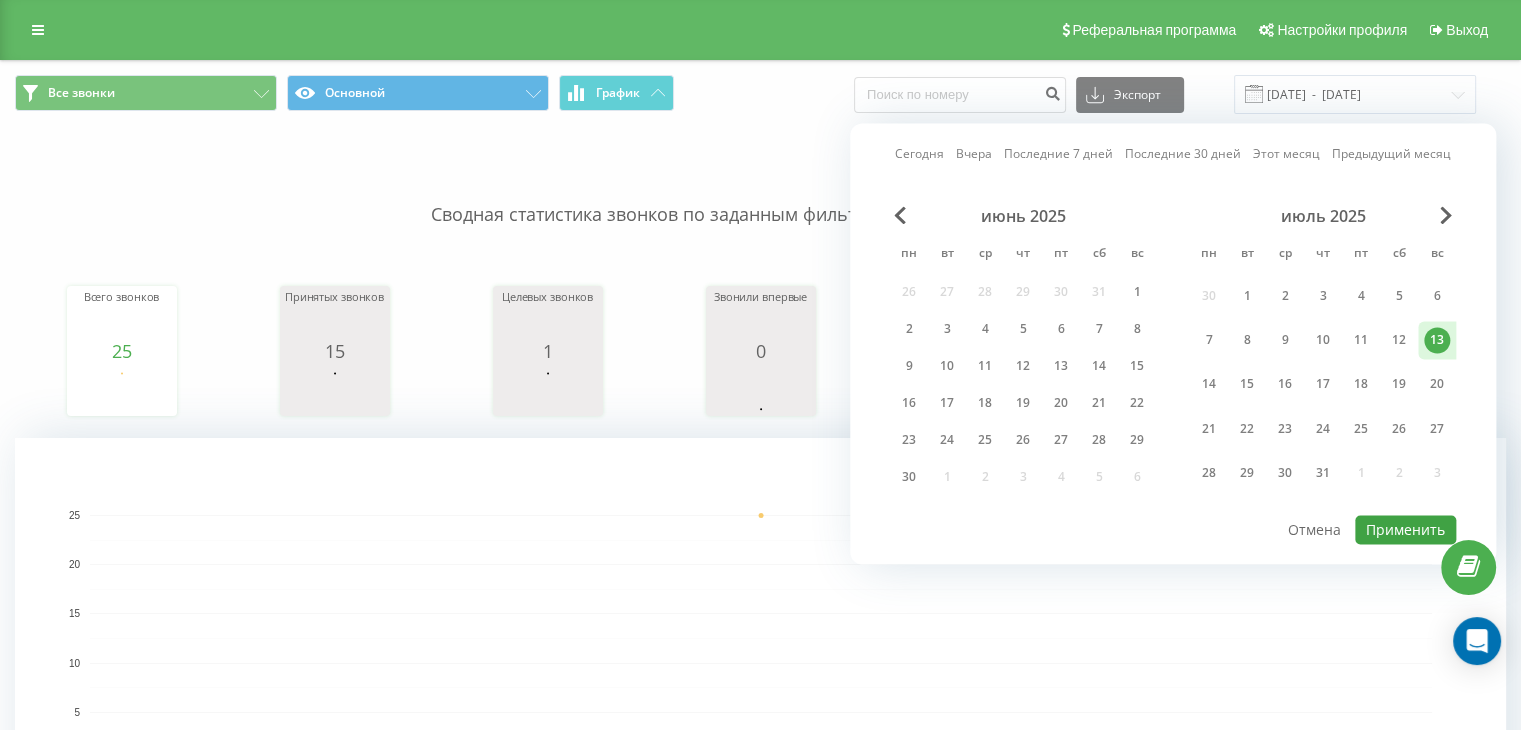 type on "[DATE]  -  [DATE]" 